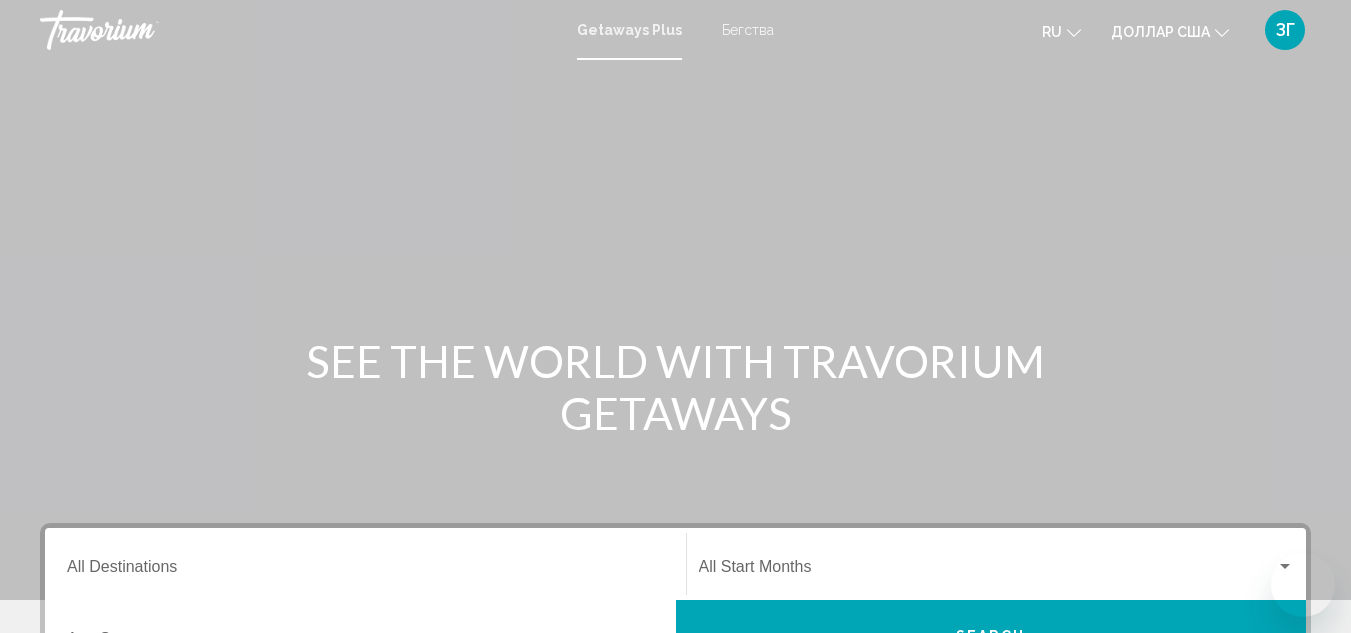 scroll, scrollTop: 0, scrollLeft: 0, axis: both 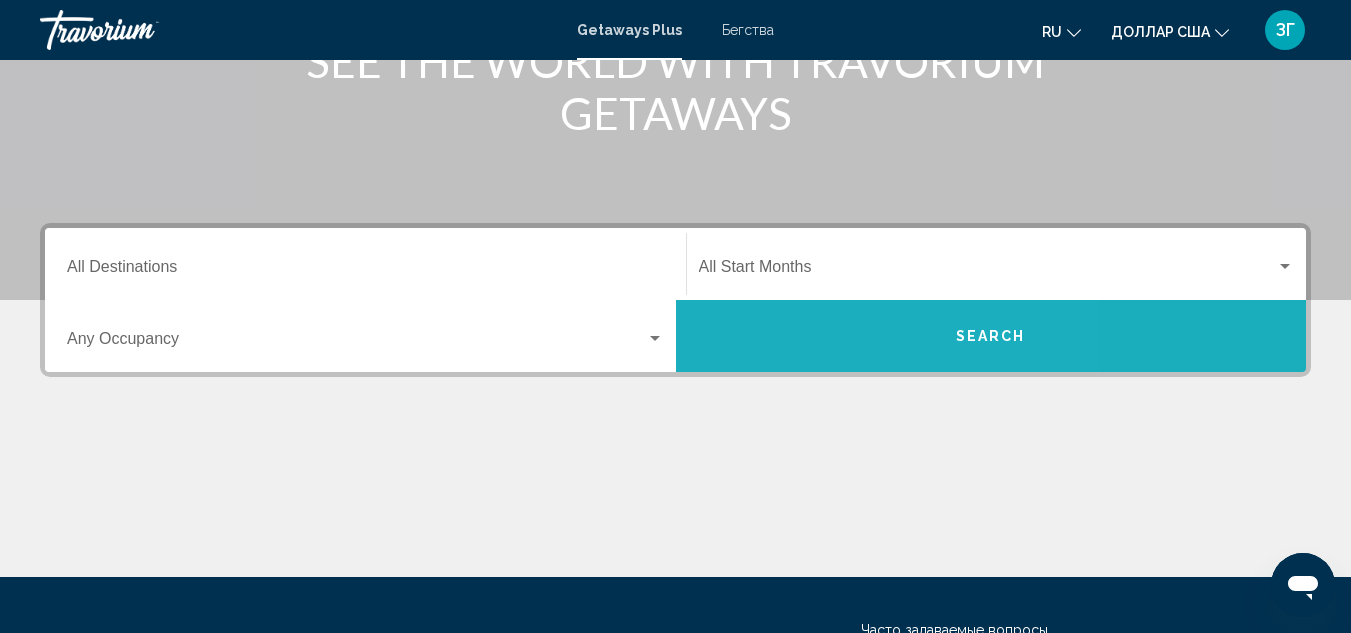 click on "Search" at bounding box center [991, 336] 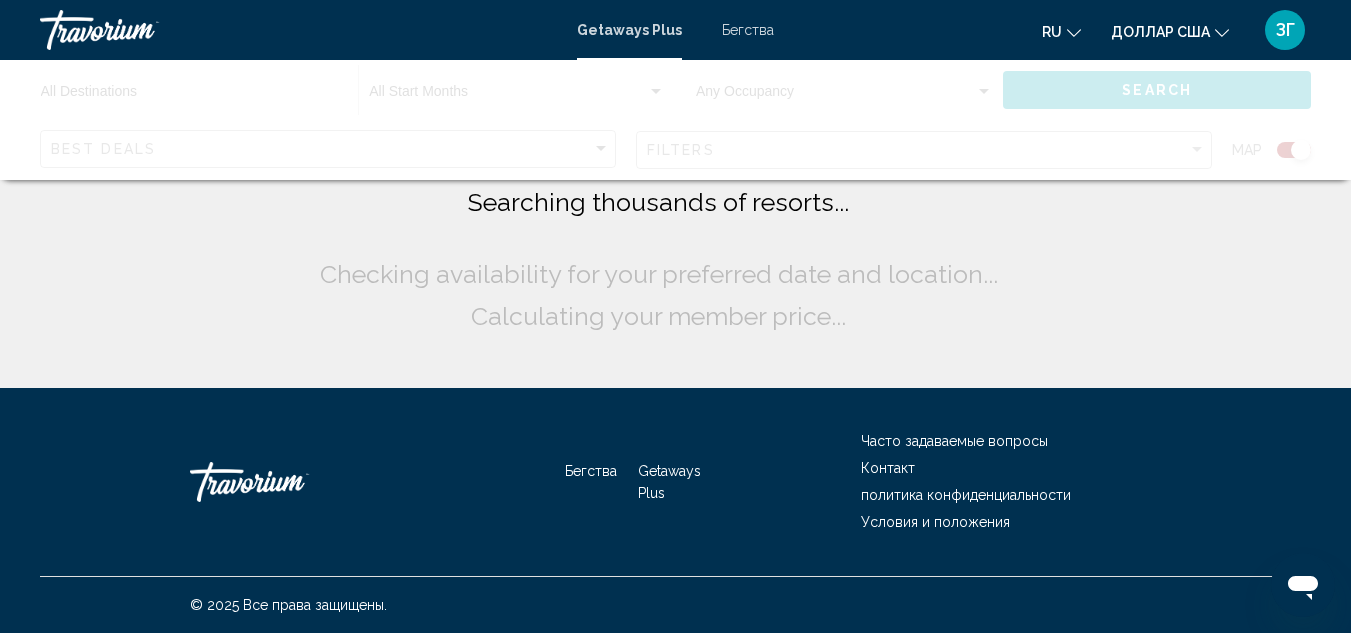 scroll, scrollTop: 0, scrollLeft: 0, axis: both 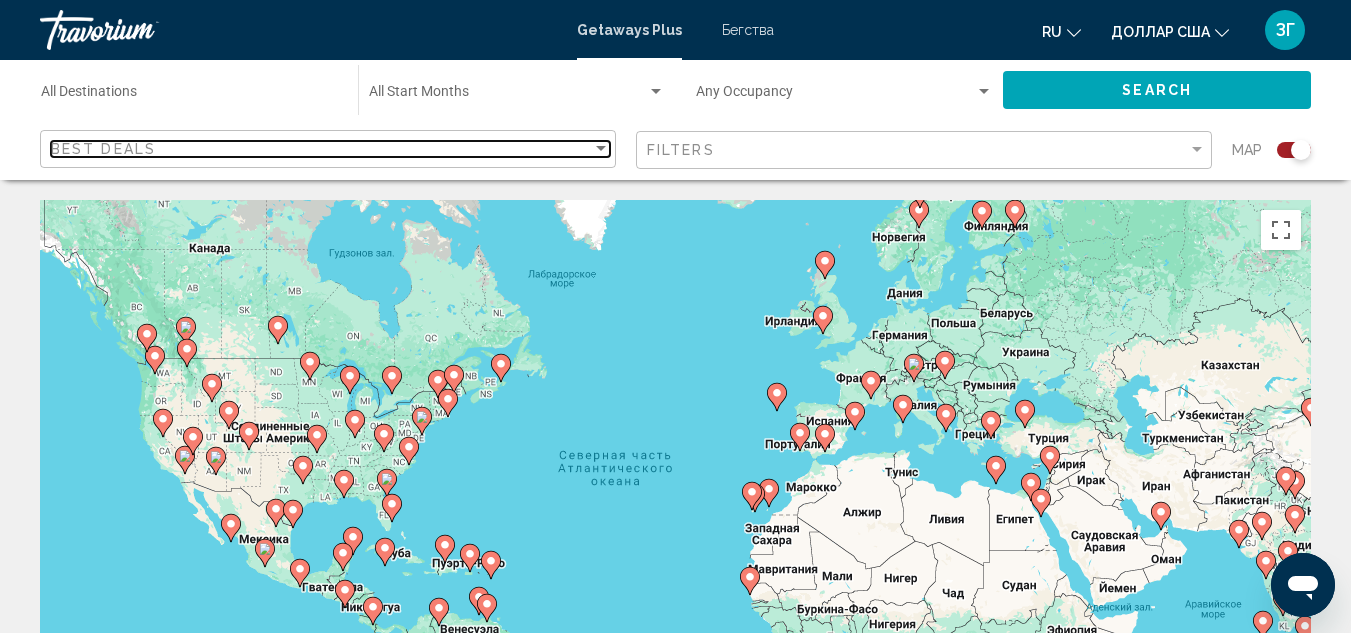 click on "Best Deals" at bounding box center (321, 149) 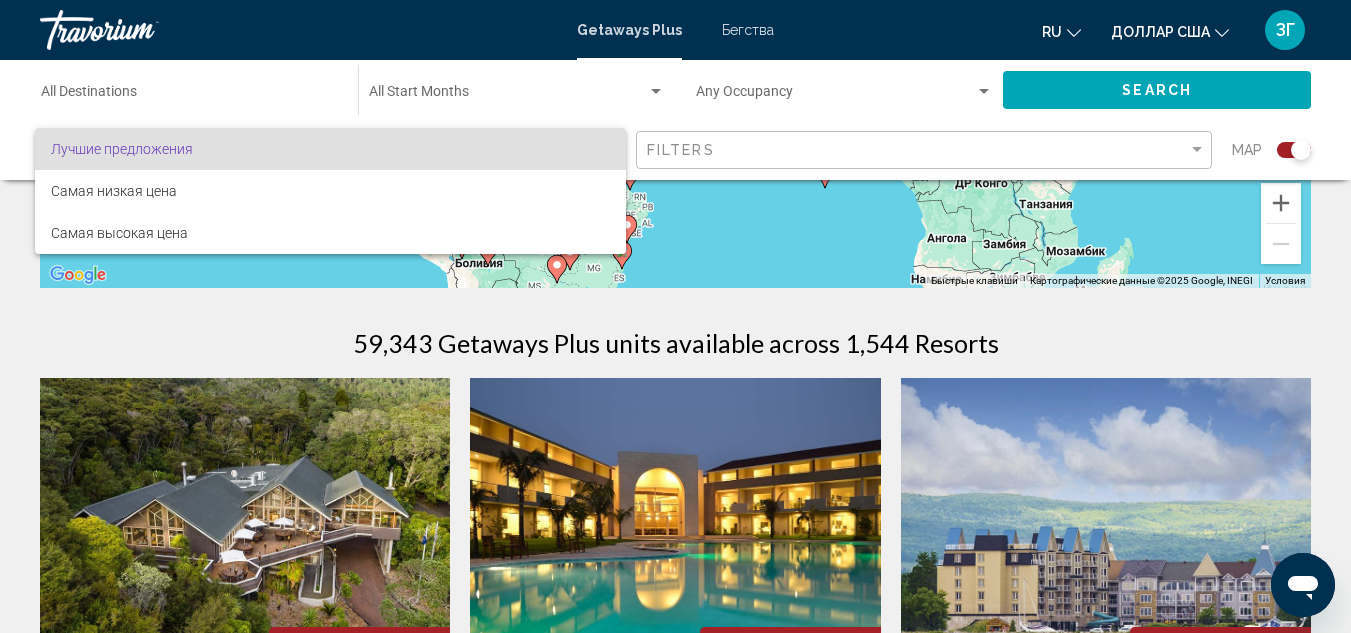 scroll, scrollTop: 600, scrollLeft: 0, axis: vertical 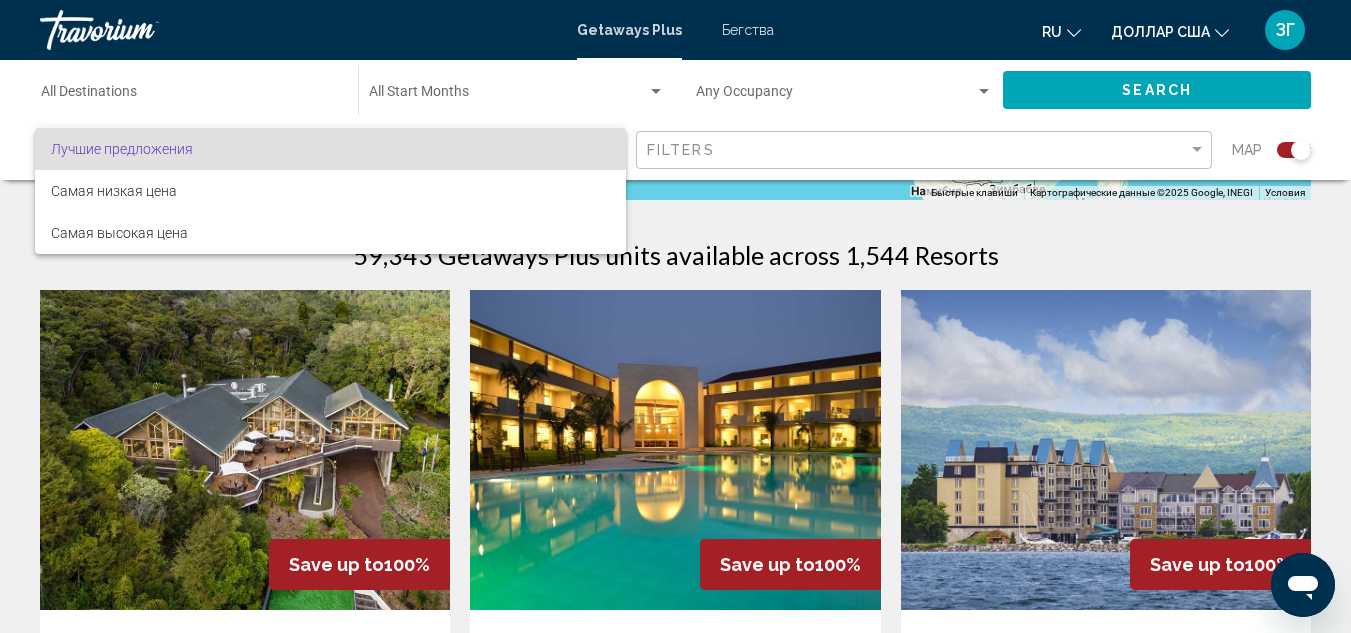 click at bounding box center [675, 316] 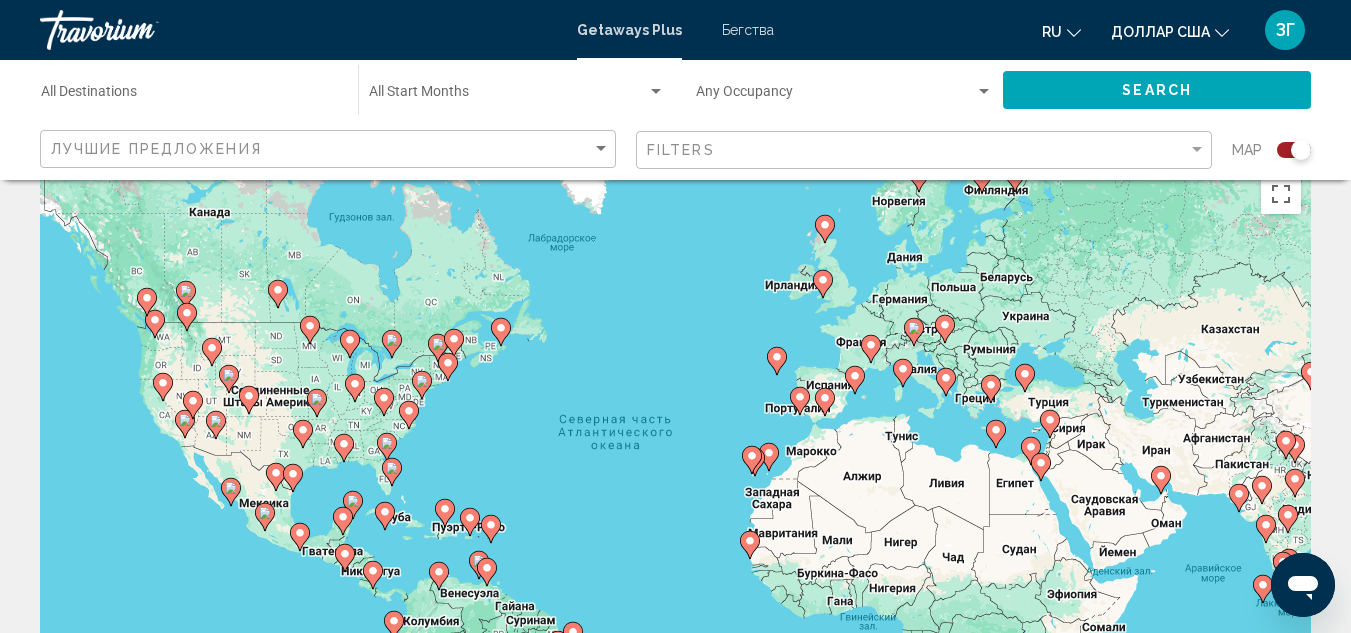 scroll, scrollTop: 0, scrollLeft: 0, axis: both 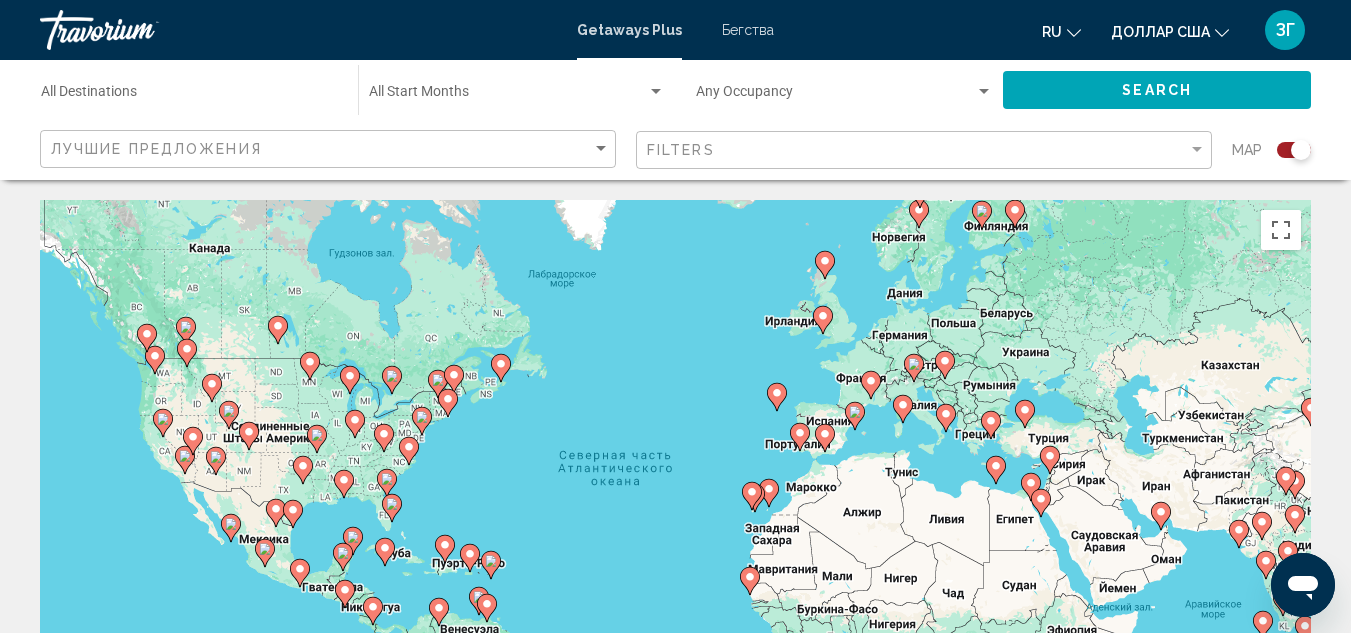 click on "Destination All Destinations" at bounding box center [189, 96] 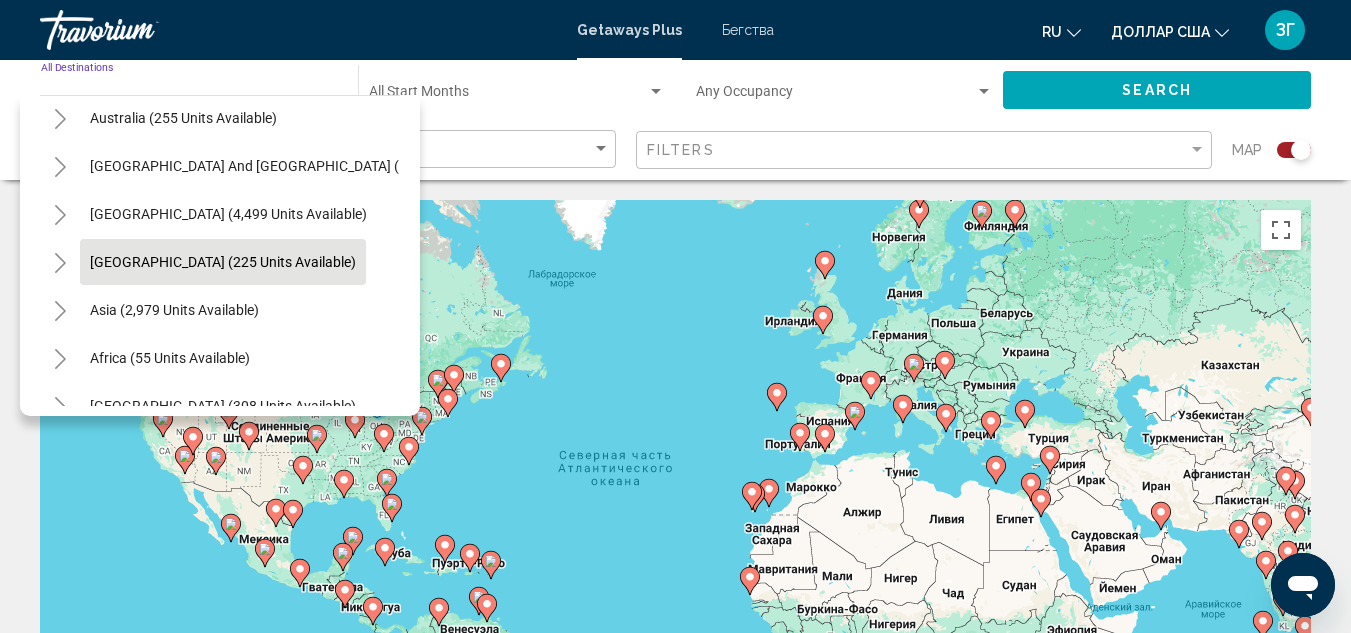 scroll, scrollTop: 339, scrollLeft: 0, axis: vertical 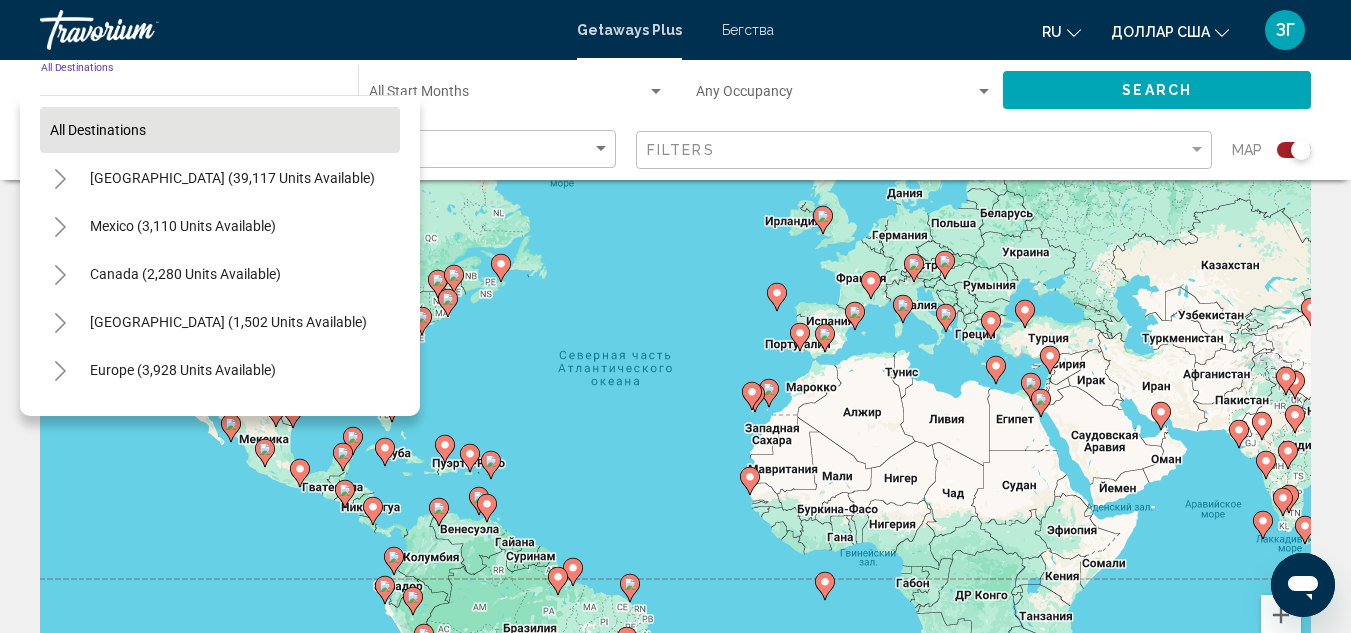 click on "All destinations" at bounding box center (220, 130) 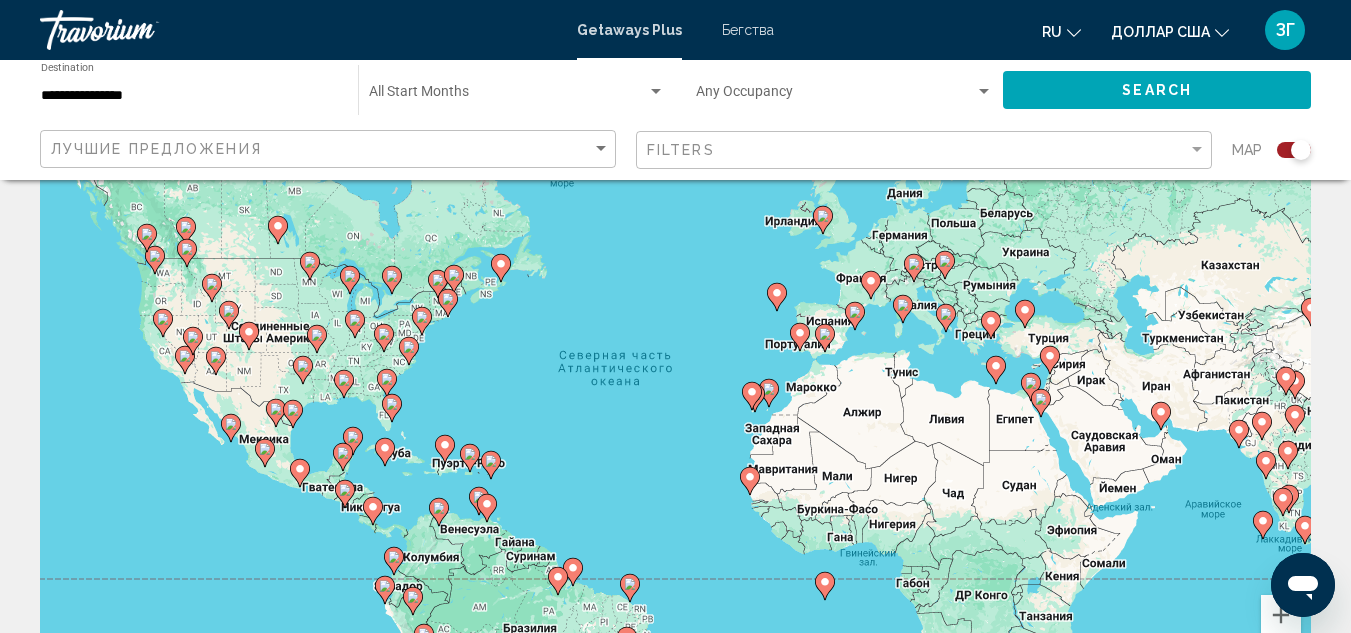 click on "Start Month All Start Months" 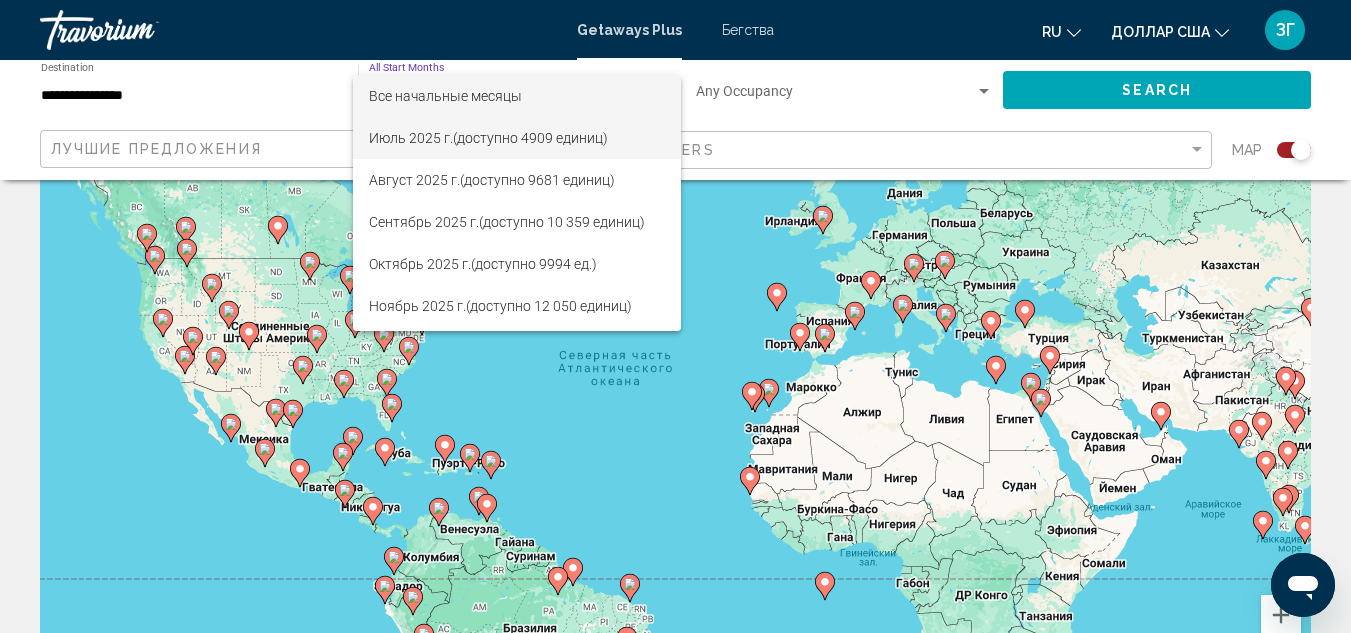 click on "Июль 2025 г." at bounding box center (411, 138) 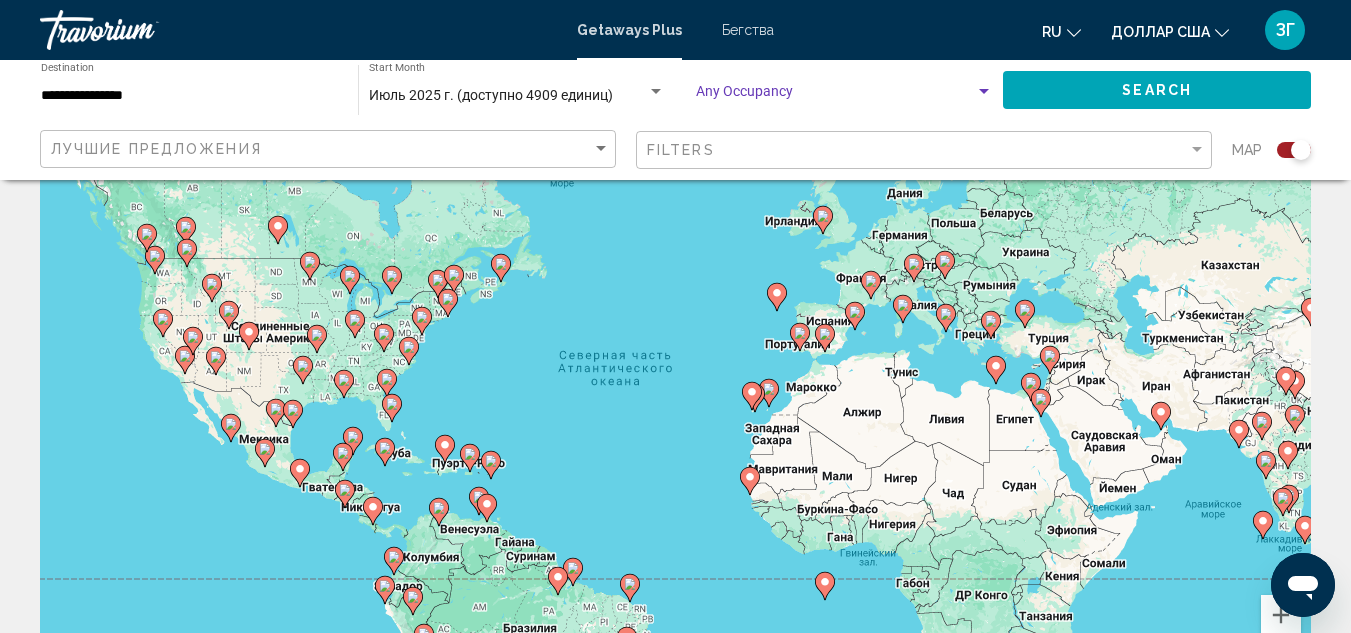 click at bounding box center (835, 96) 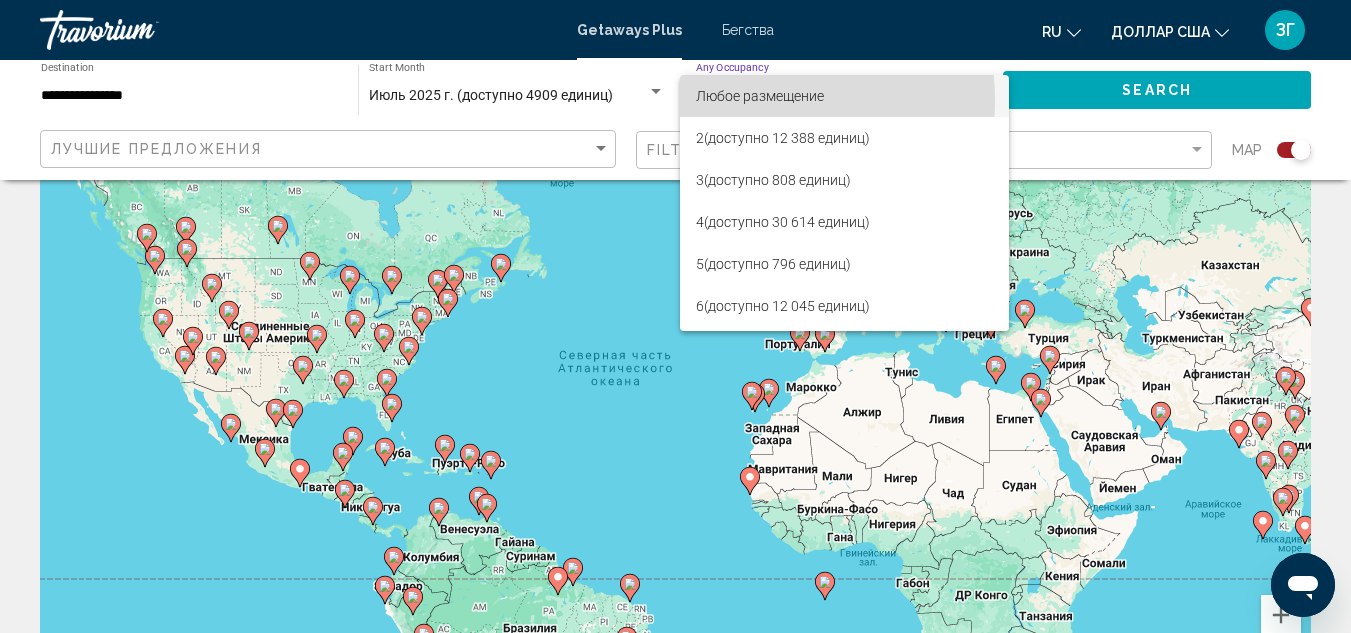 click on "Любое размещение" at bounding box center [760, 96] 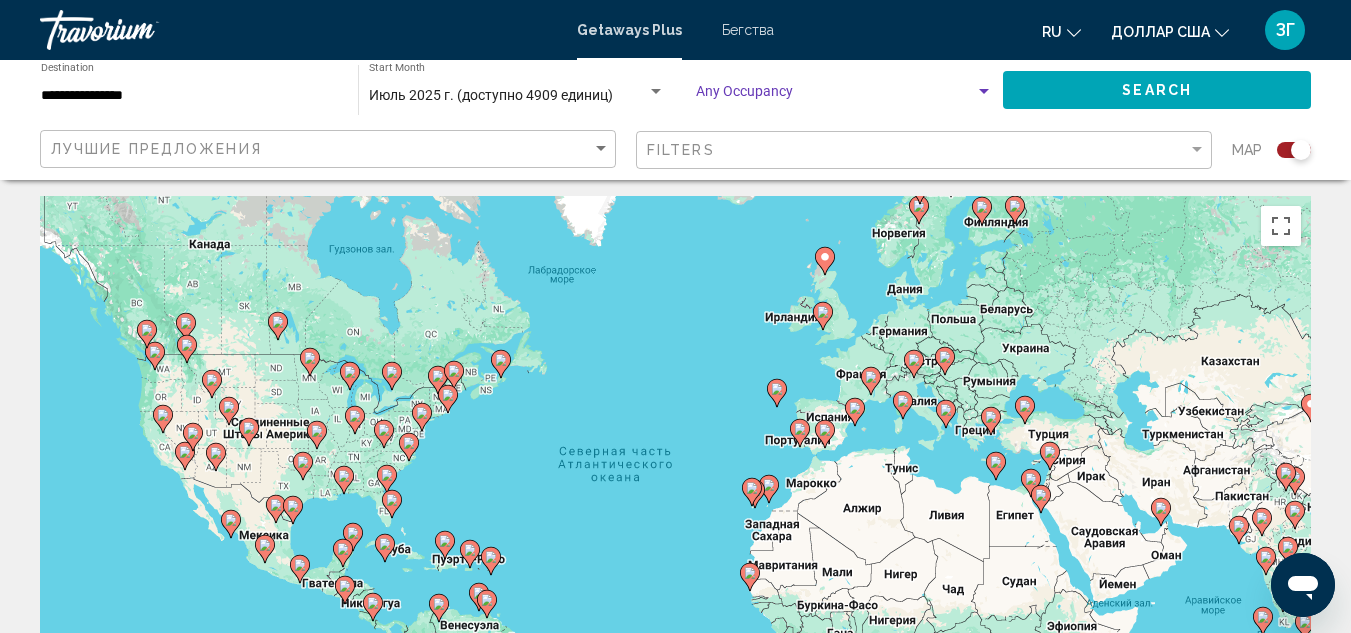scroll, scrollTop: 0, scrollLeft: 0, axis: both 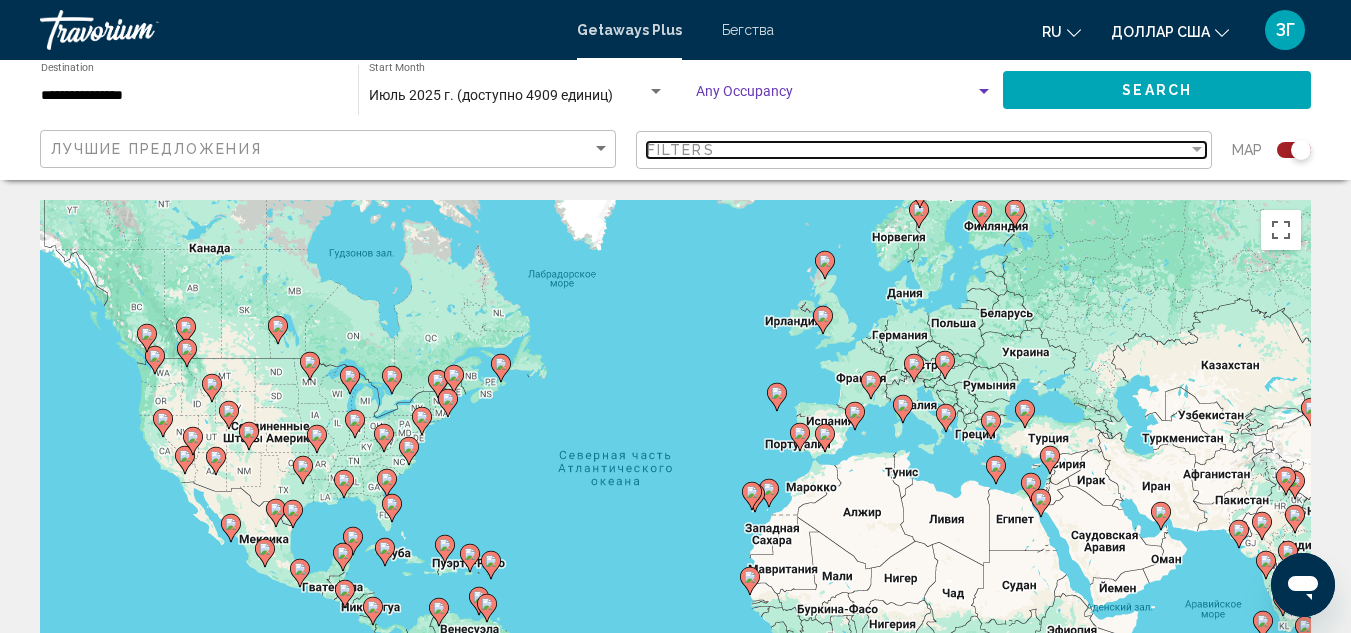 click on "Filters" at bounding box center [917, 150] 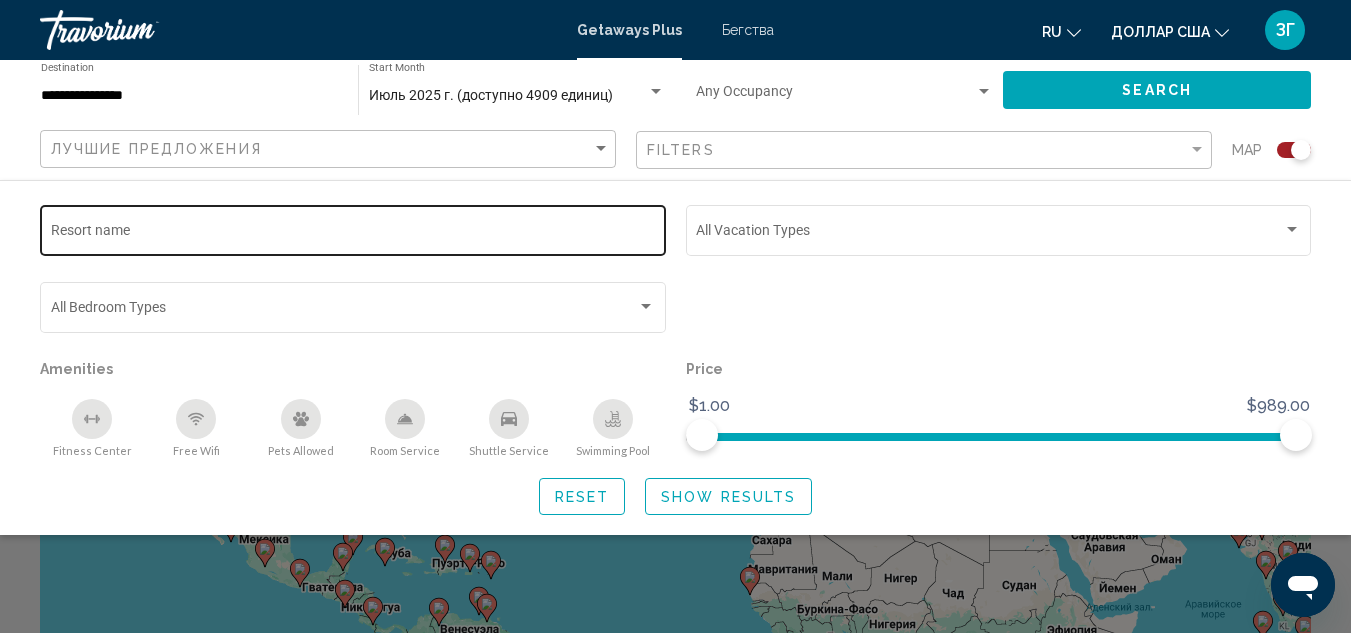 click on "Resort name" 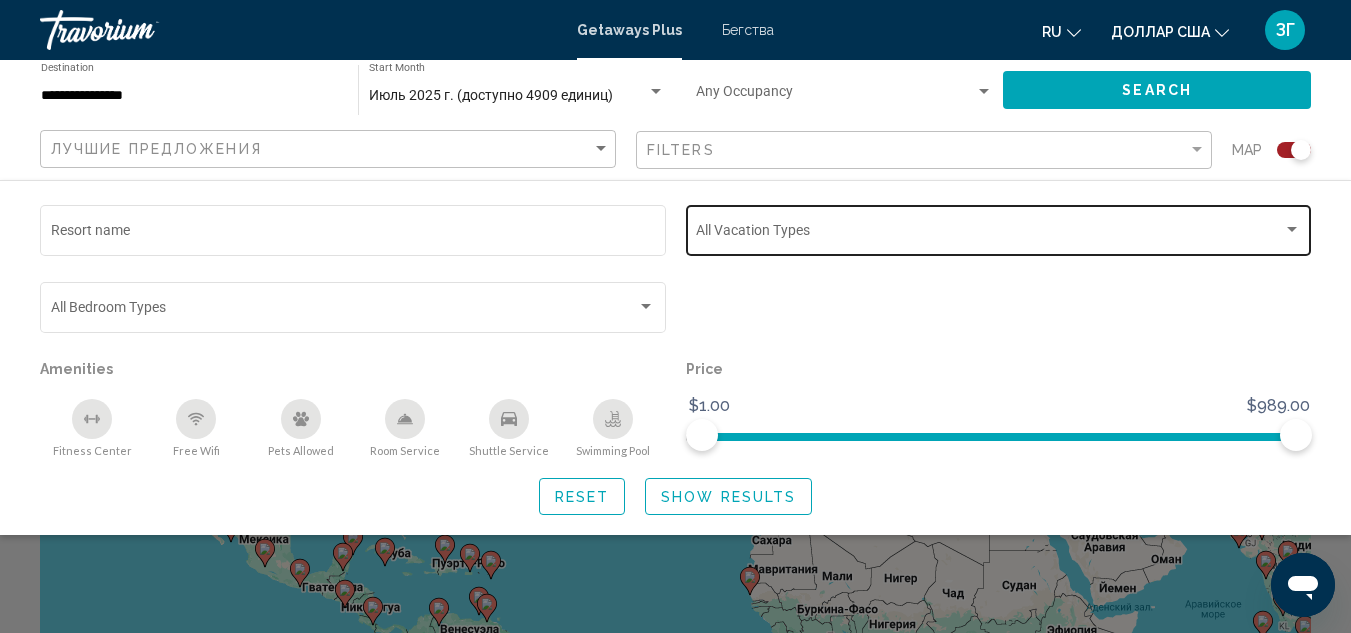 click on "Vacation Types All Vacation Types" 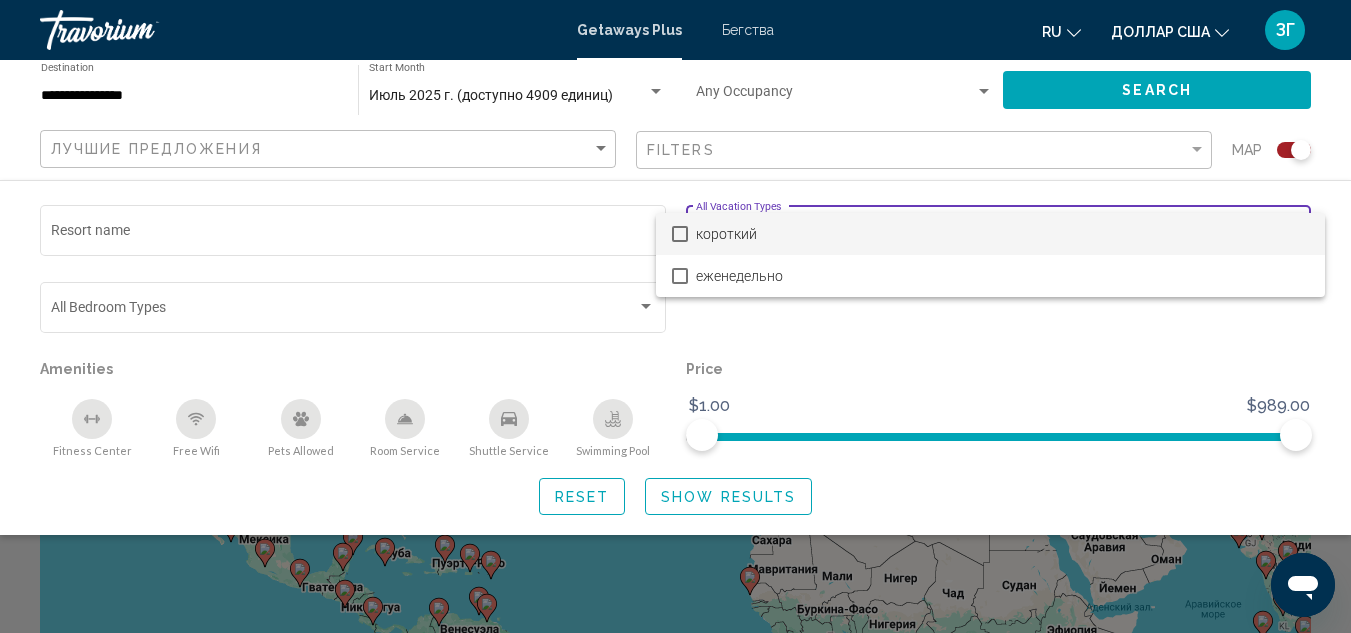 click at bounding box center [675, 316] 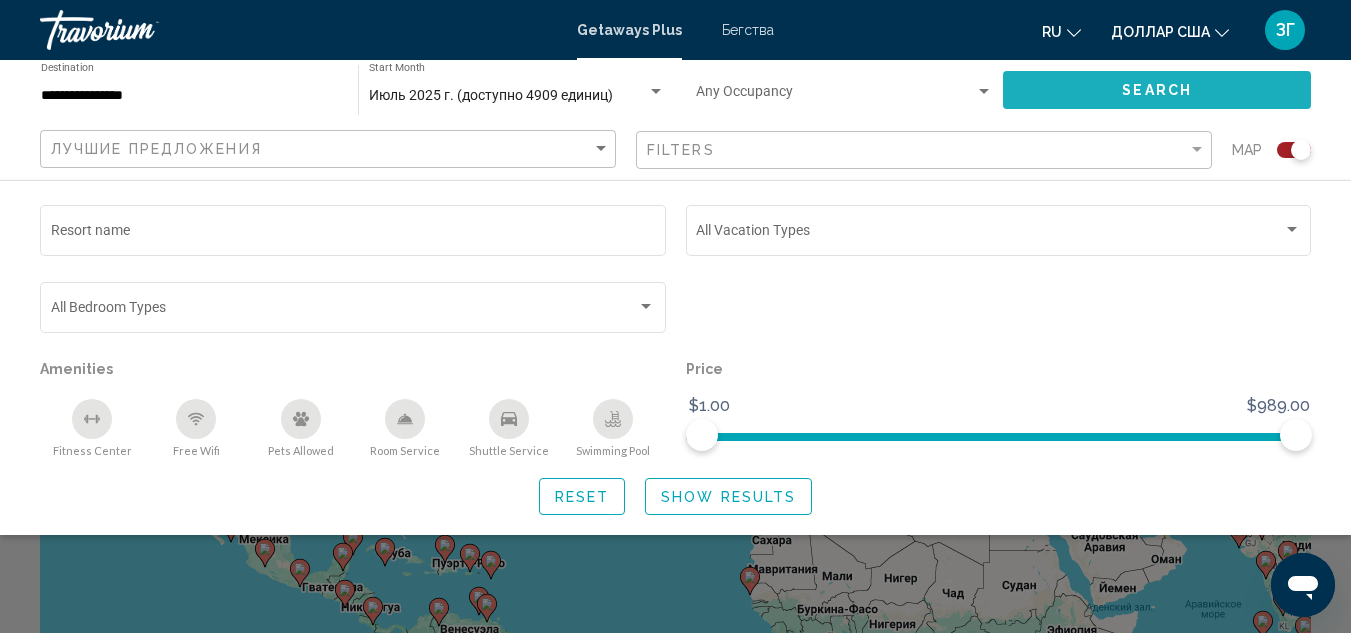 click on "Search" 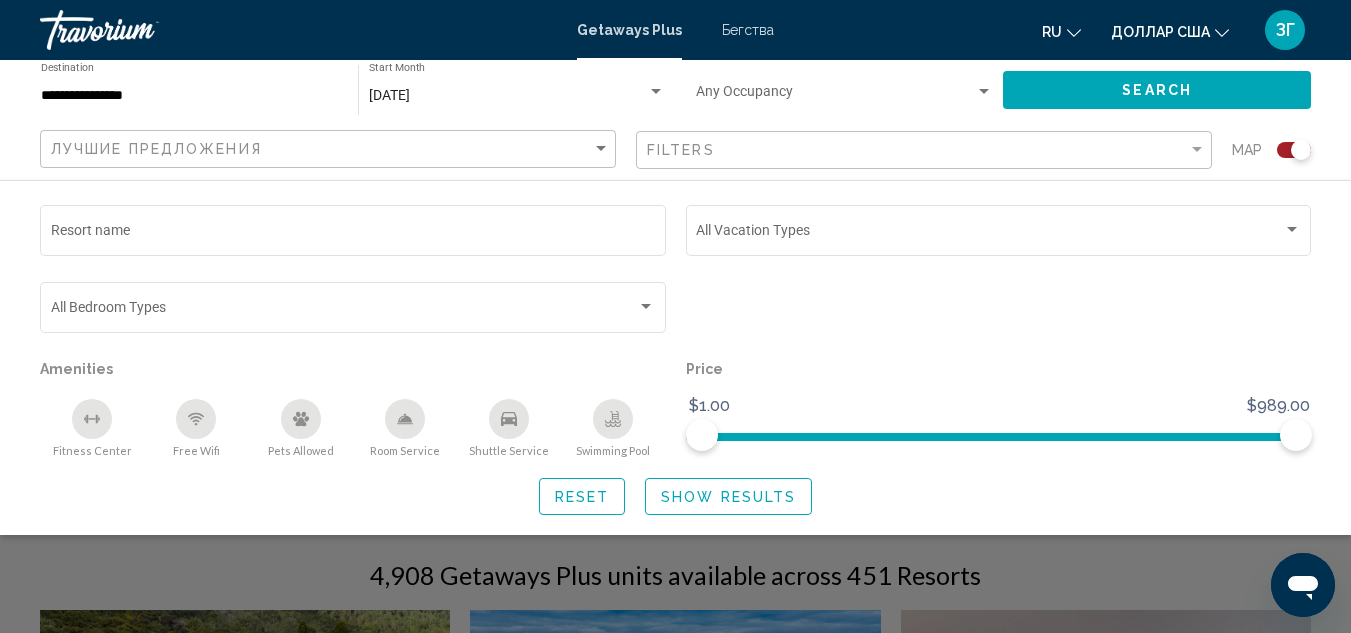 scroll, scrollTop: 300, scrollLeft: 0, axis: vertical 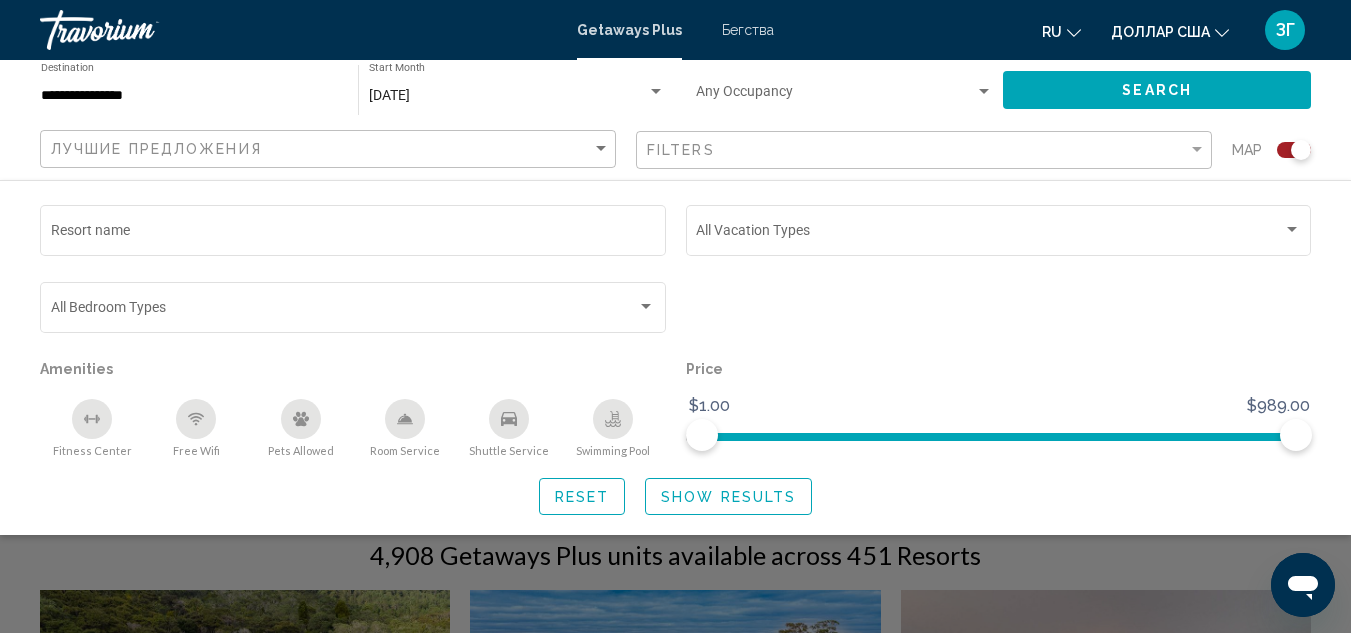 click 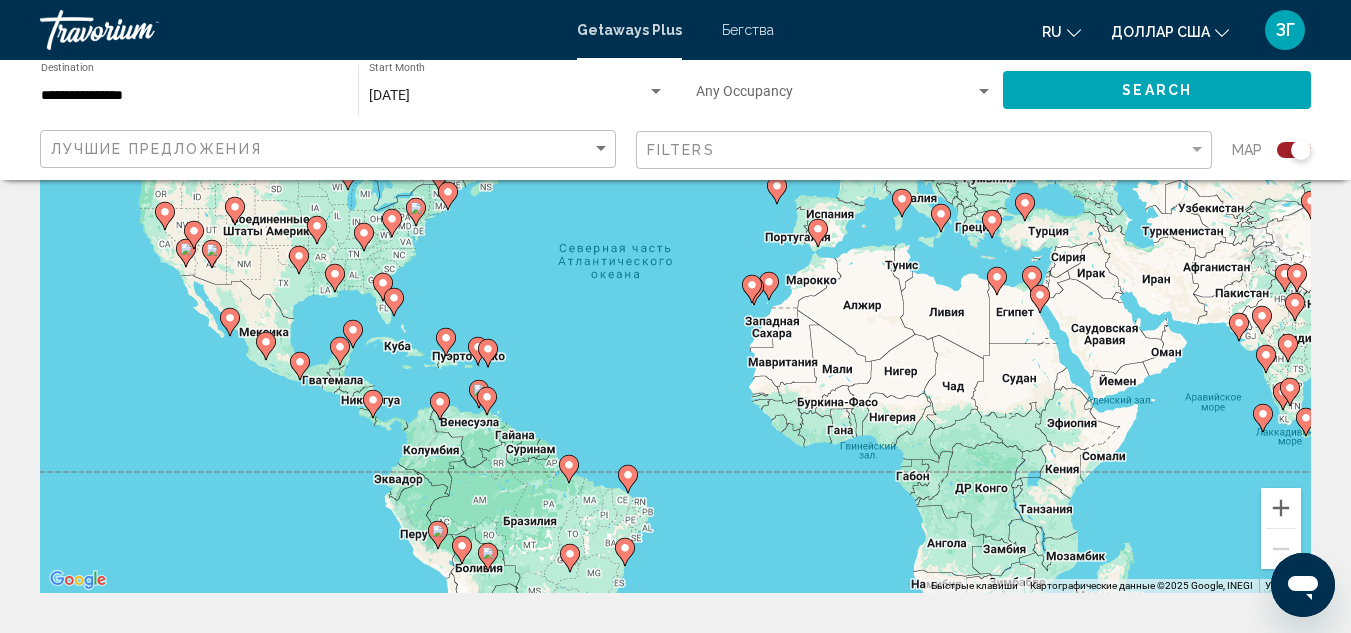 scroll, scrollTop: 100, scrollLeft: 0, axis: vertical 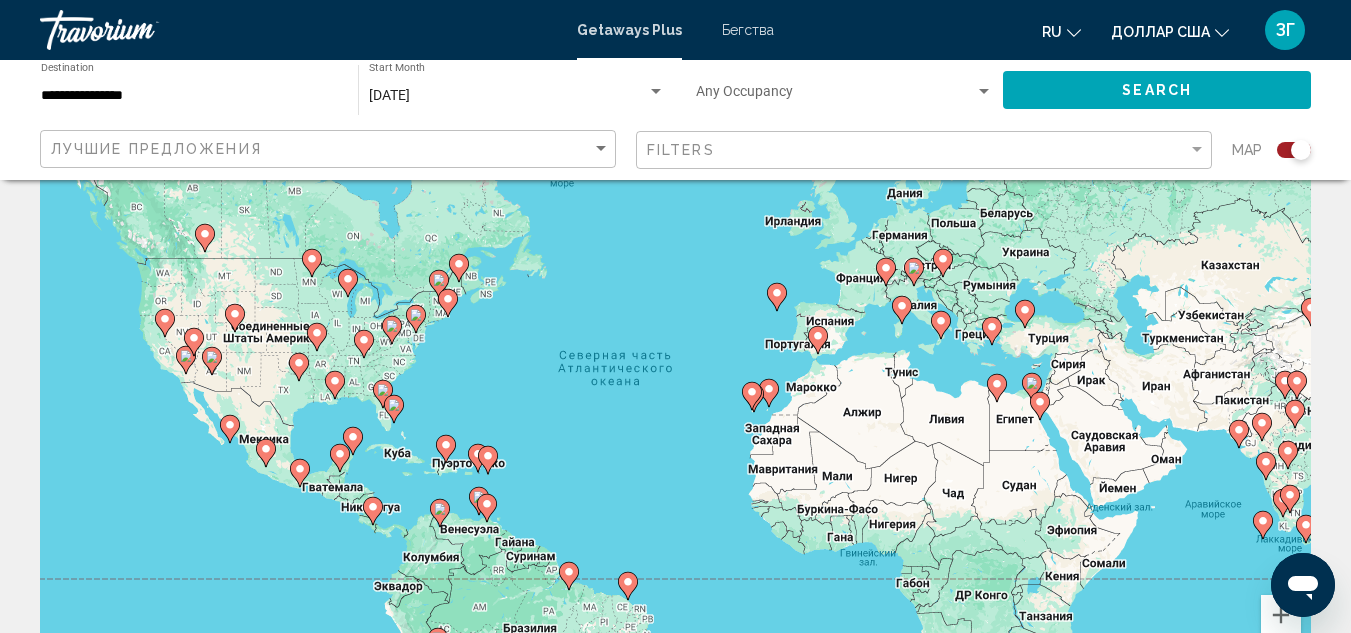 click on "**********" 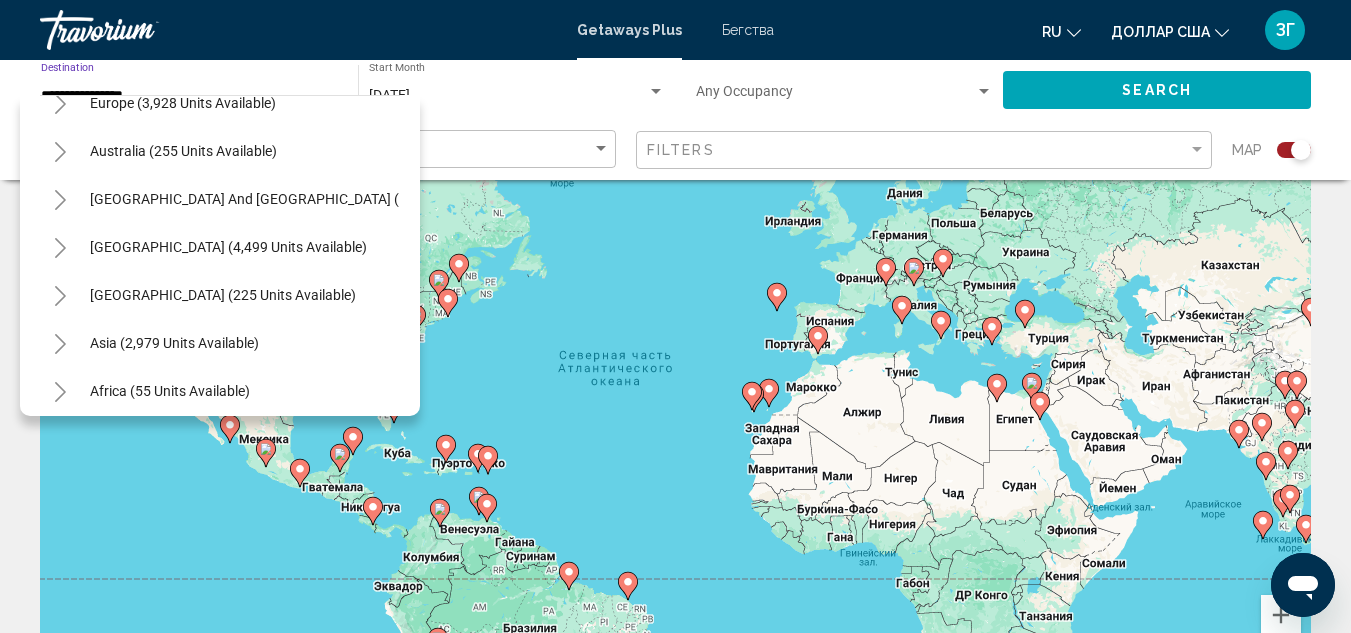 scroll, scrollTop: 300, scrollLeft: 0, axis: vertical 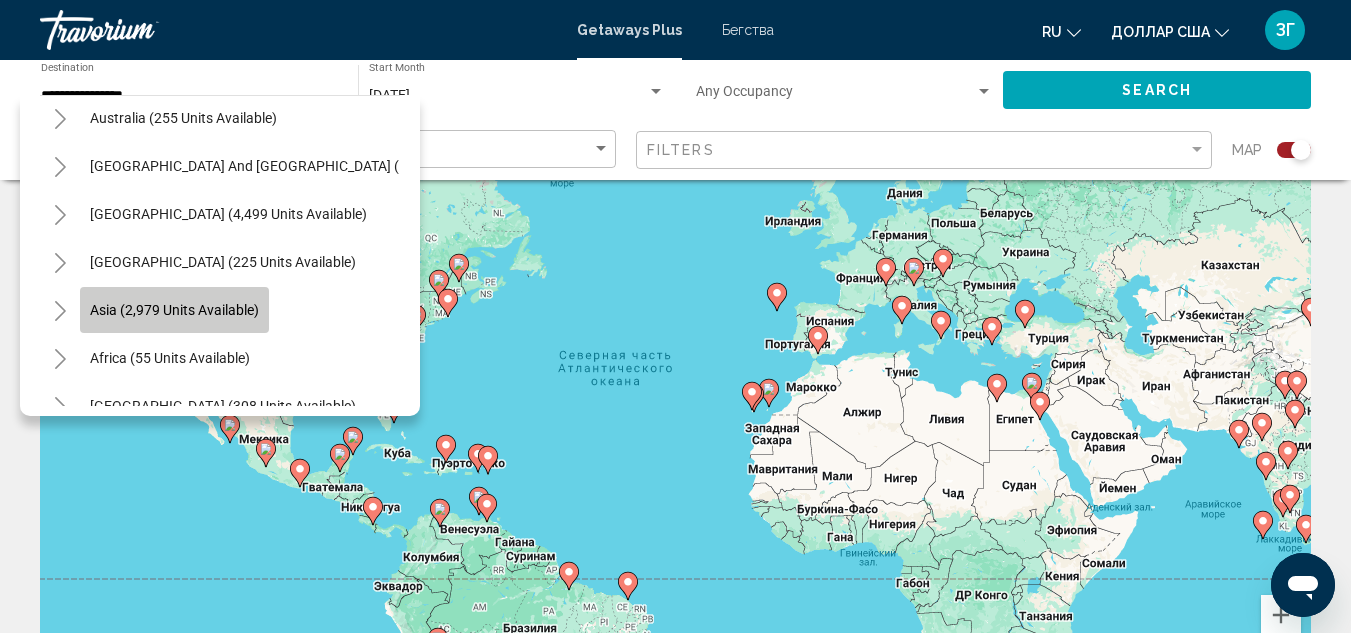 click on "Asia (2,979 units available)" 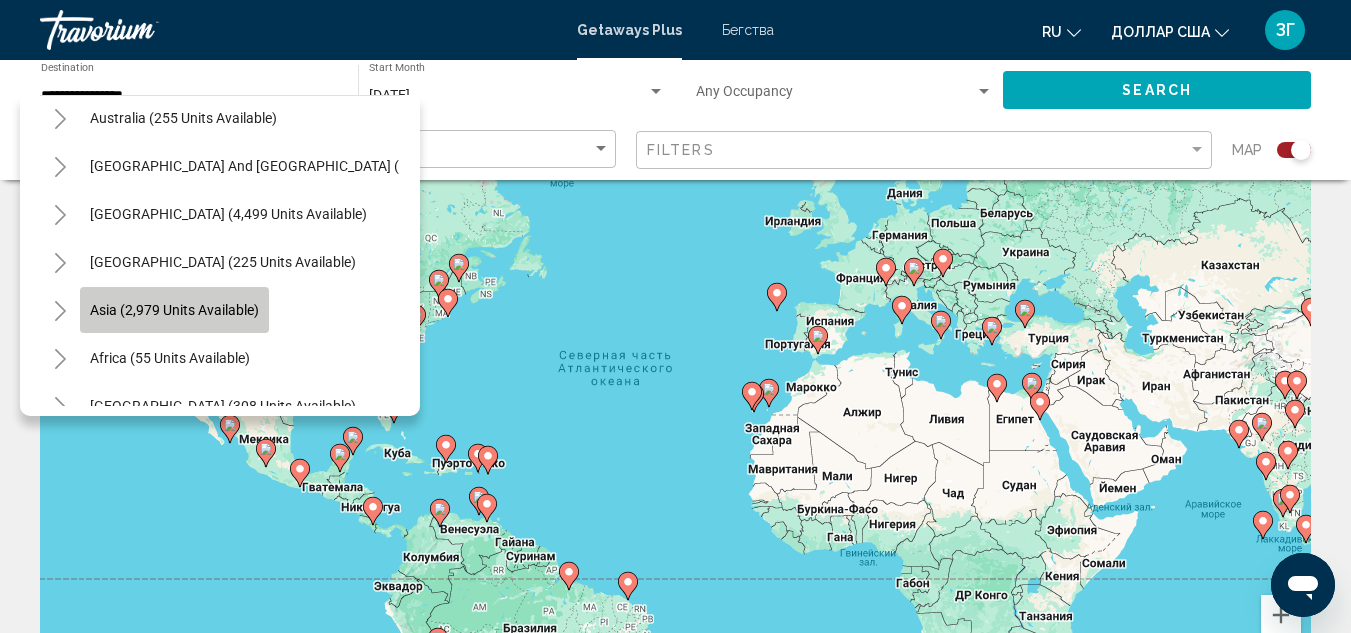 type on "**********" 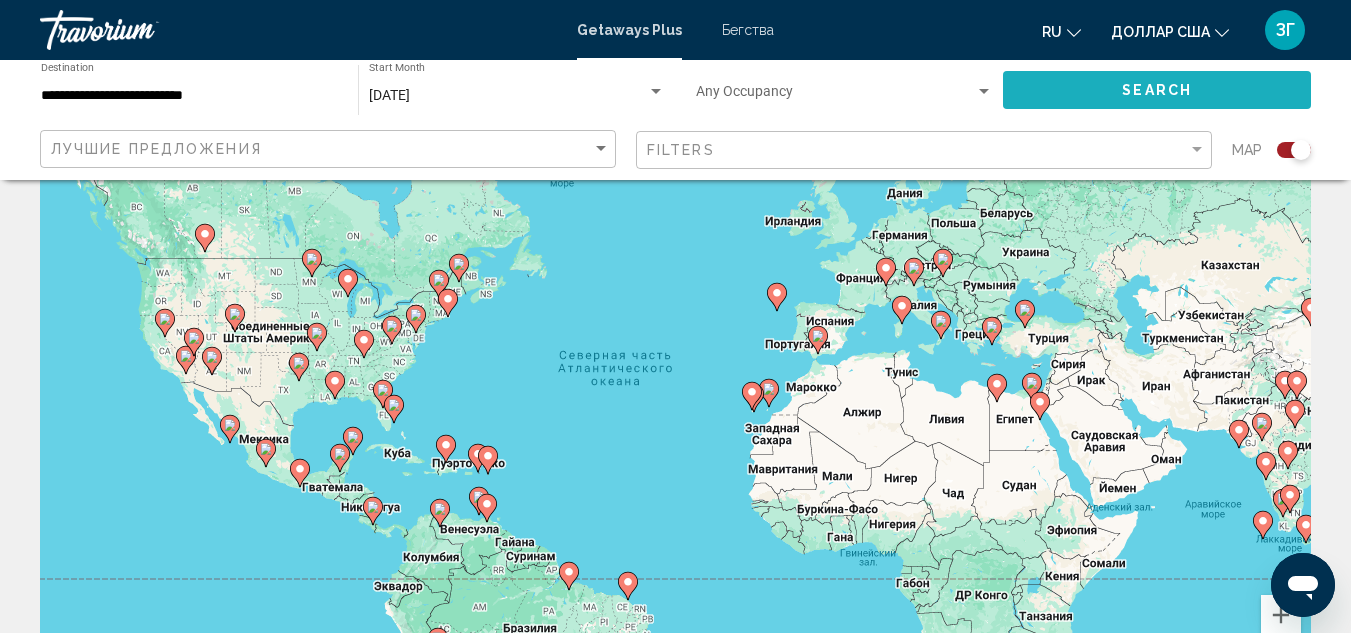 click on "Search" 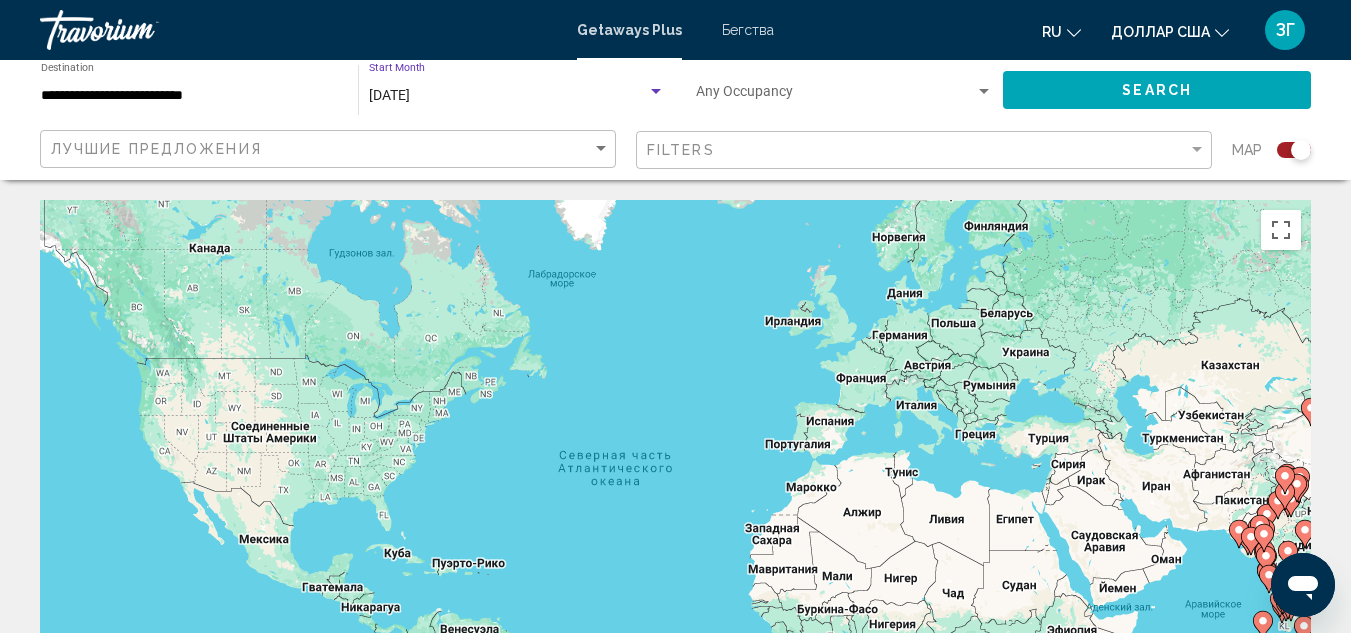 click at bounding box center (656, 91) 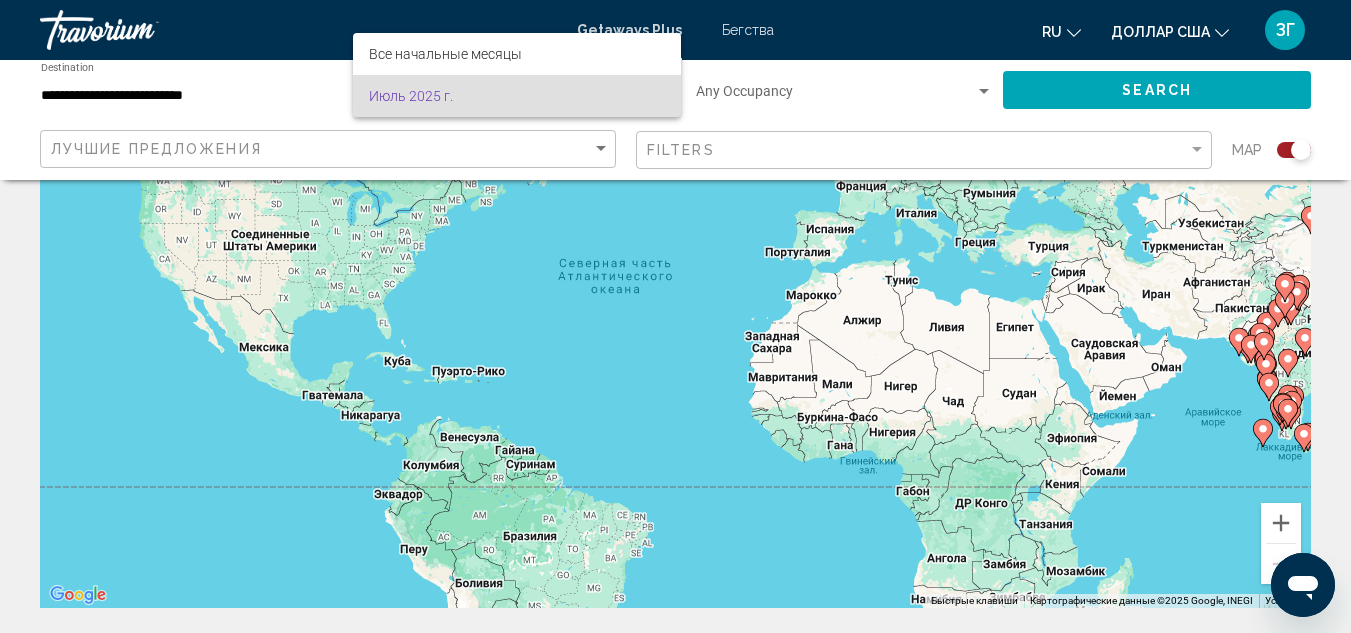 scroll, scrollTop: 200, scrollLeft: 0, axis: vertical 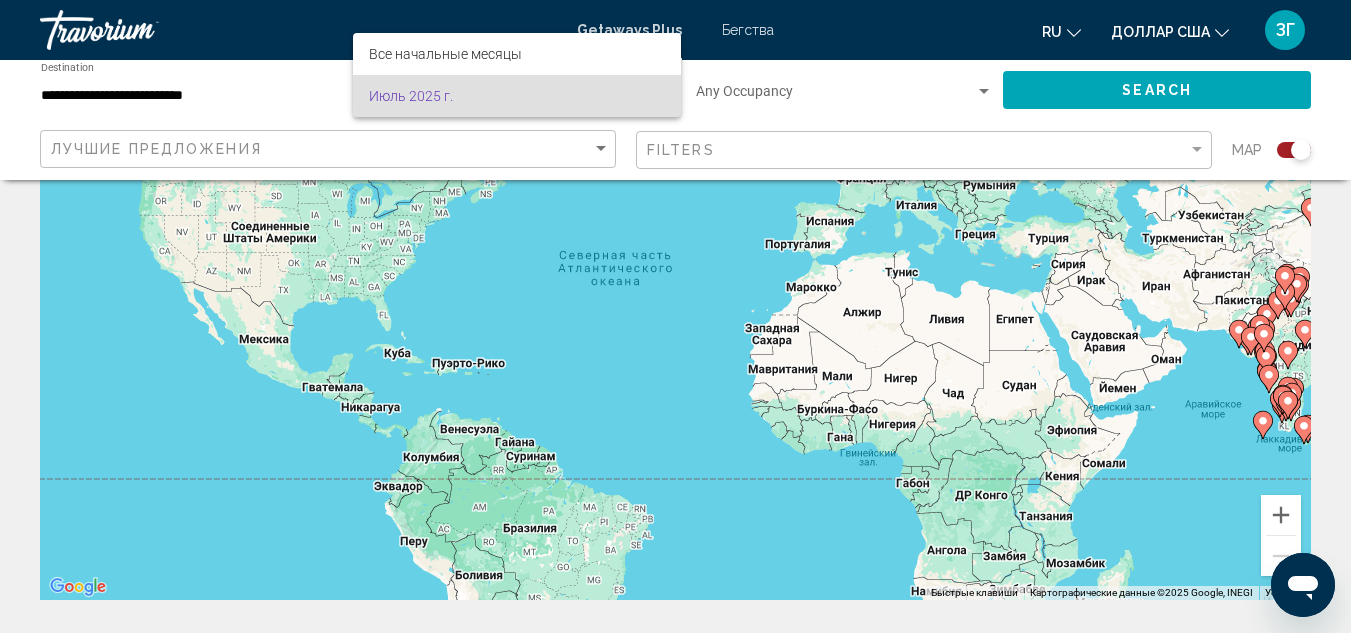 click at bounding box center [675, 316] 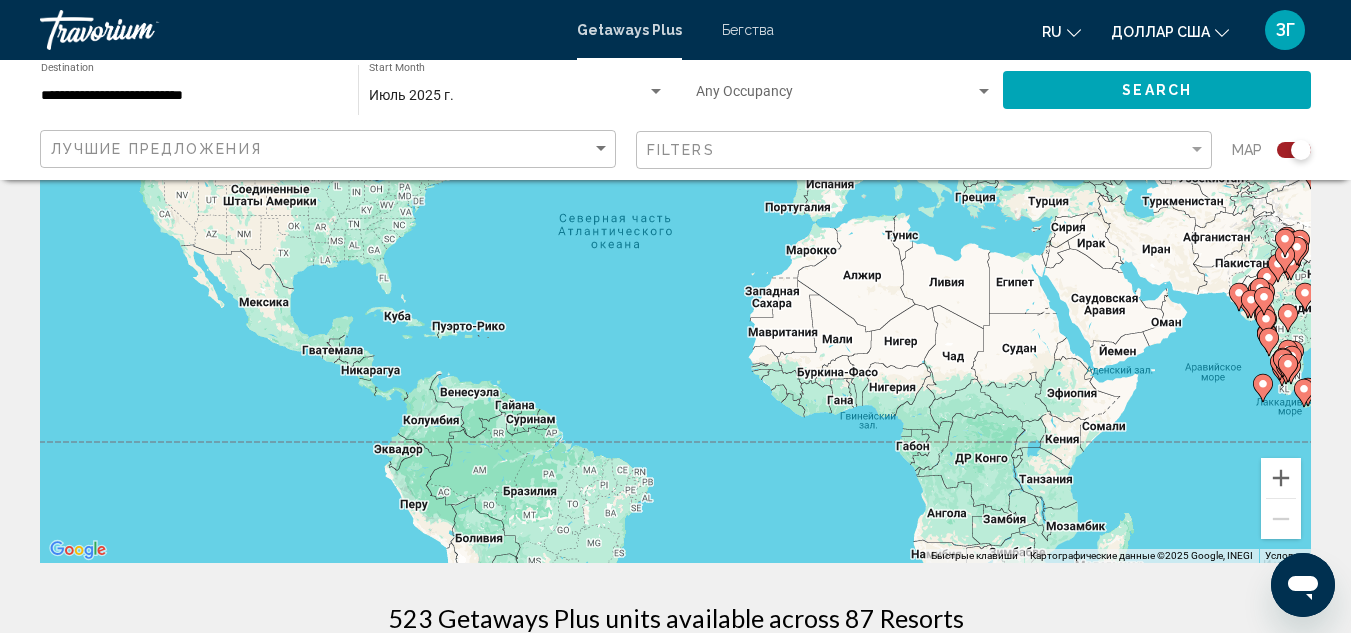 scroll, scrollTop: 0, scrollLeft: 0, axis: both 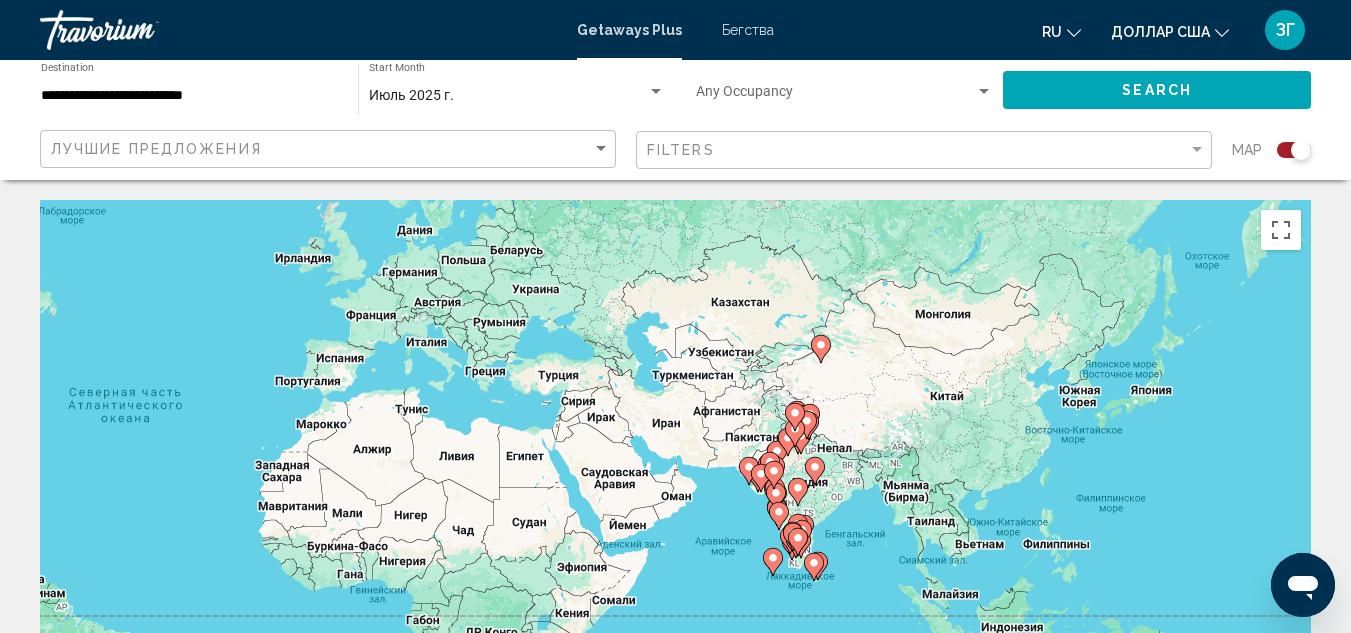 drag, startPoint x: 1232, startPoint y: 515, endPoint x: 739, endPoint y: 452, distance: 497.00906 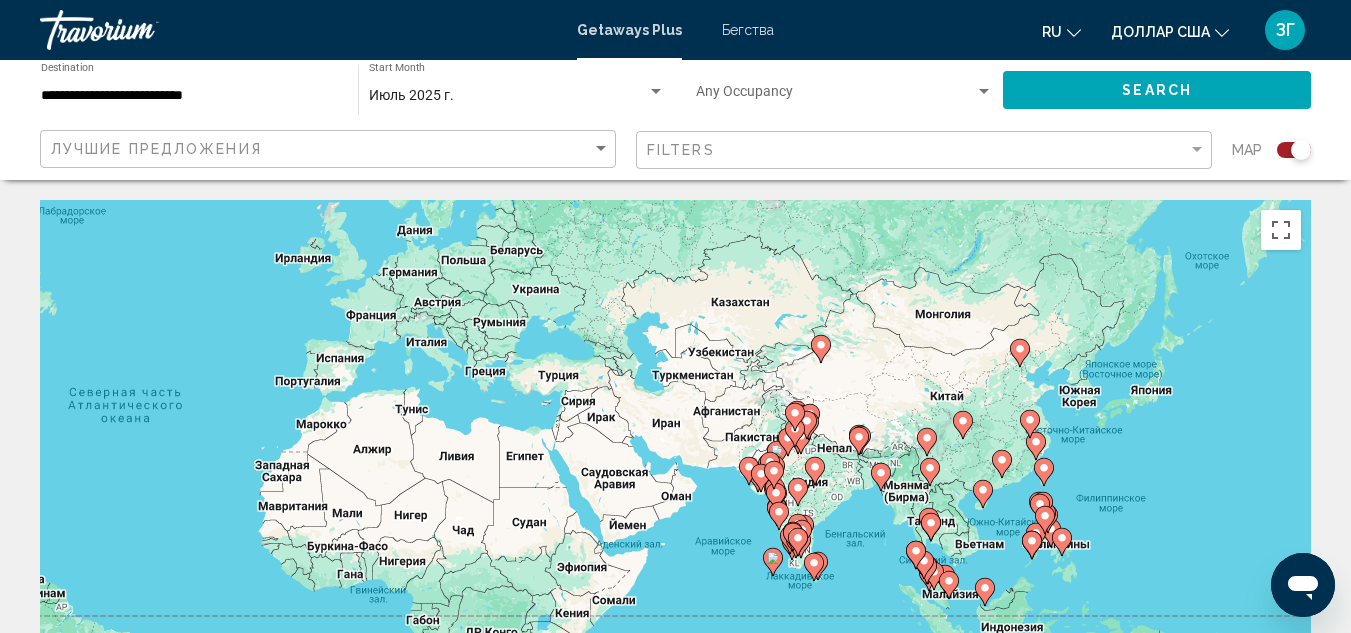 click on "Для навигации используйте клавиши со стрелками. Чтобы активировать перетаскивание с помощью клавиатуры, нажмите Alt + Ввод. После этого перемещайте маркер, используя клавиши со стрелками. Чтобы завершить перетаскивание, нажмите клавишу Ввод. Чтобы отменить действие, нажмите клавишу Esc." at bounding box center [675, 500] 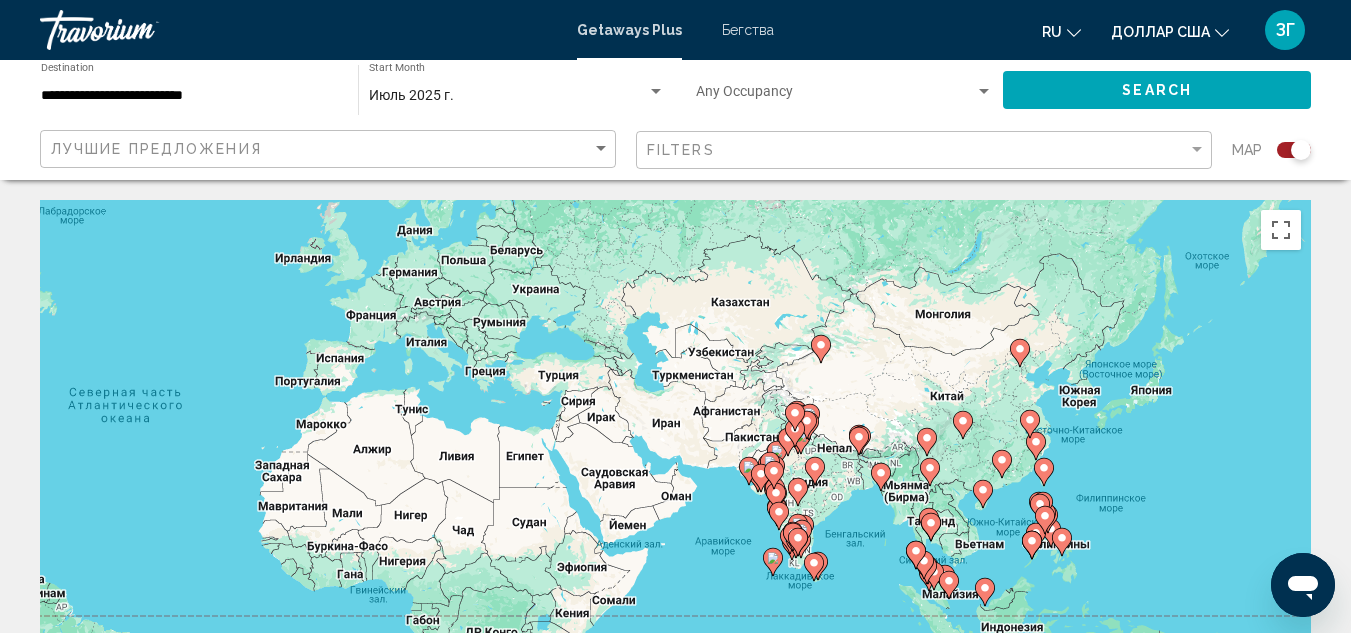 click on "Для навигации используйте клавиши со стрелками. Чтобы активировать перетаскивание с помощью клавиатуры, нажмите Alt + Ввод. После этого перемещайте маркер, используя клавиши со стрелками. Чтобы завершить перетаскивание, нажмите клавишу Ввод. Чтобы отменить действие, нажмите клавишу Esc." at bounding box center [675, 500] 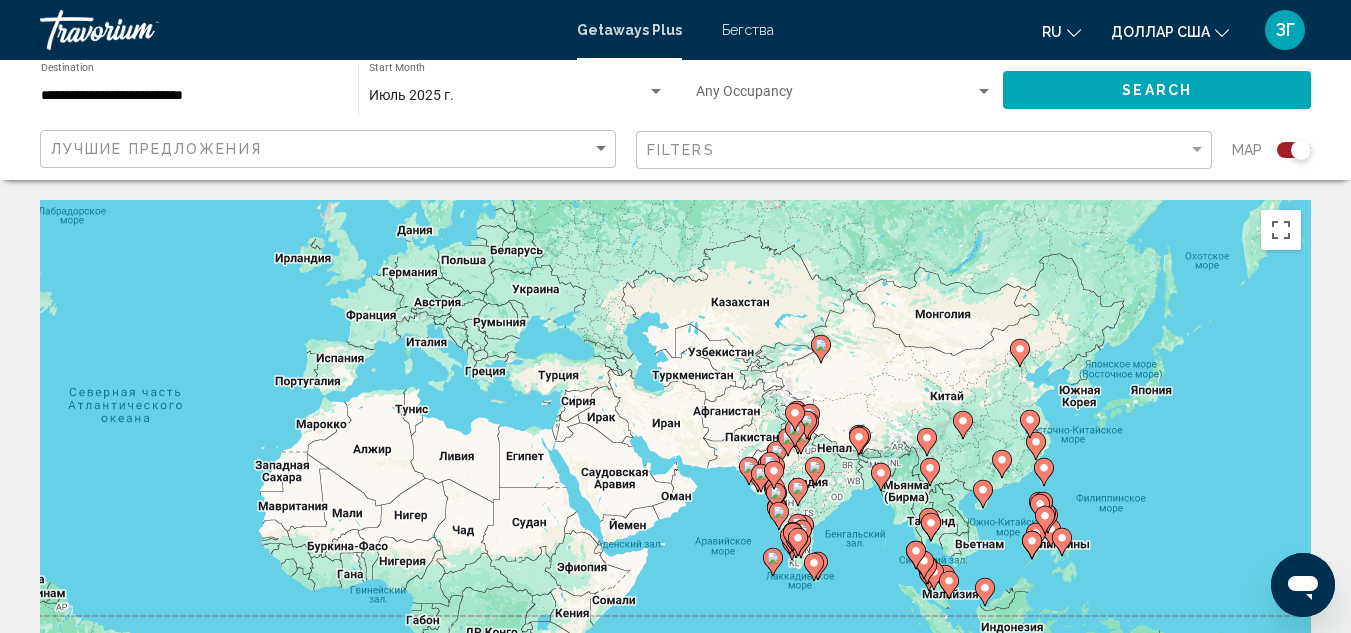 click on "Для навигации используйте клавиши со стрелками. Чтобы активировать перетаскивание с помощью клавиатуры, нажмите Alt + Ввод. После этого перемещайте маркер, используя клавиши со стрелками. Чтобы завершить перетаскивание, нажмите клавишу Ввод. Чтобы отменить действие, нажмите клавишу Esc." at bounding box center (675, 500) 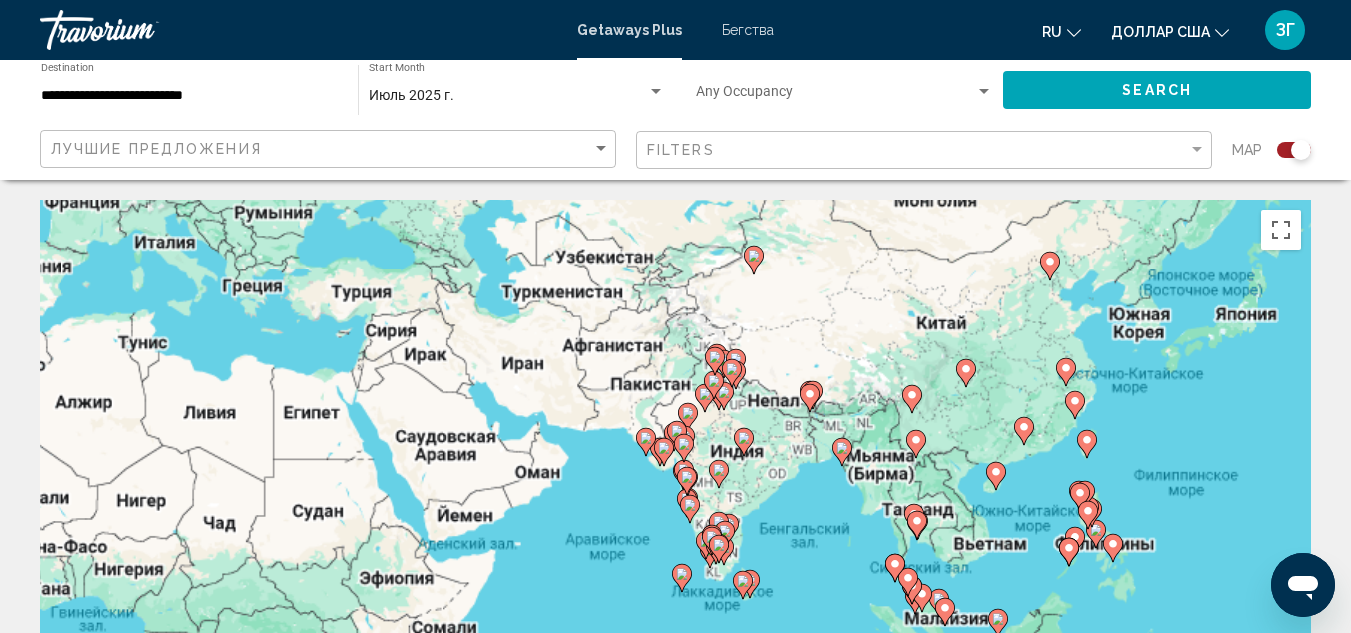 click on "Для навигации используйте клавиши со стрелками. Чтобы активировать перетаскивание с помощью клавиатуры, нажмите Alt + Ввод. После этого перемещайте маркер, используя клавиши со стрелками. Чтобы завершить перетаскивание, нажмите клавишу Ввод. Чтобы отменить действие, нажмите клавишу Esc." at bounding box center [675, 500] 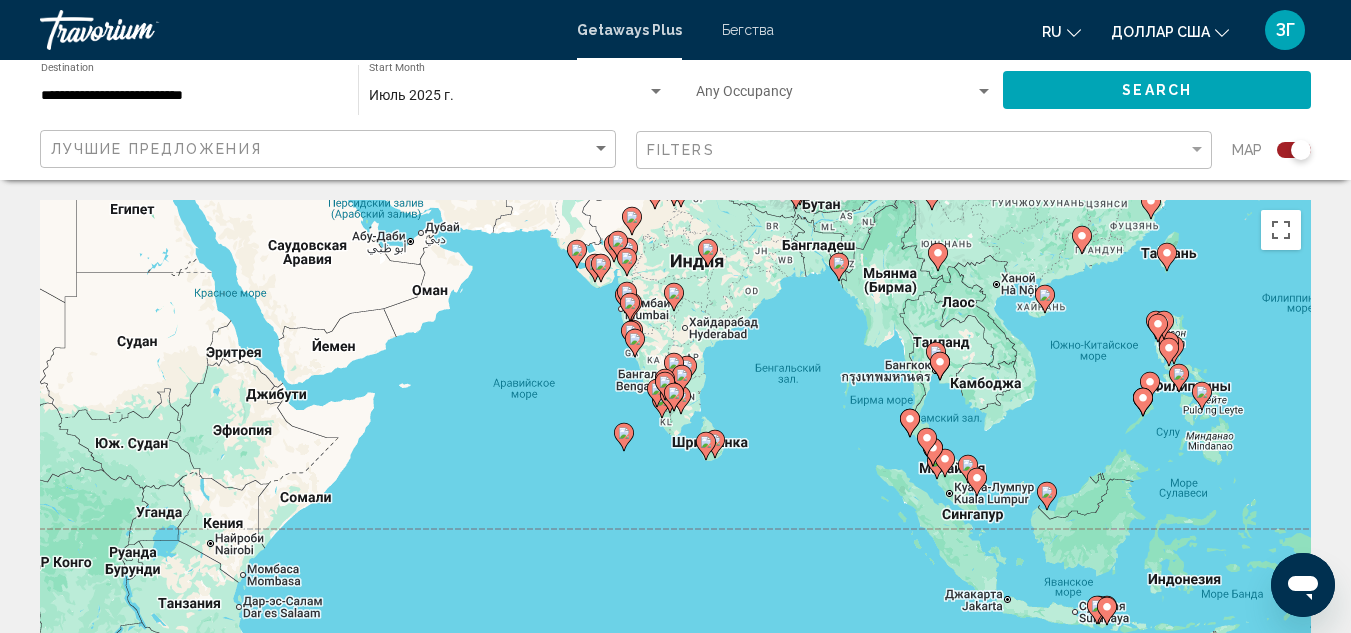 drag, startPoint x: 1041, startPoint y: 557, endPoint x: 1076, endPoint y: 397, distance: 163.78339 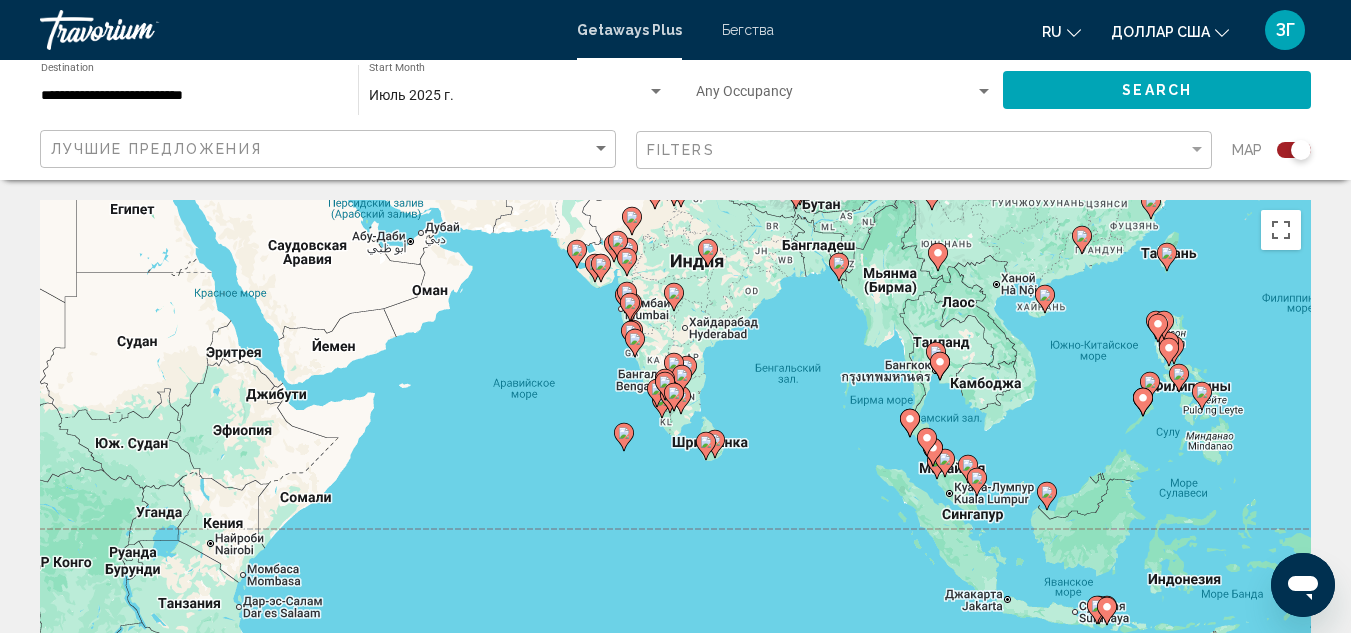 click on "Для навигации используйте клавиши со стрелками. Чтобы активировать перетаскивание с помощью клавиатуры, нажмите Alt + Ввод. После этого перемещайте маркер, используя клавиши со стрелками. Чтобы завершить перетаскивание, нажмите клавишу Ввод. Чтобы отменить действие, нажмите клавишу Esc." at bounding box center (675, 500) 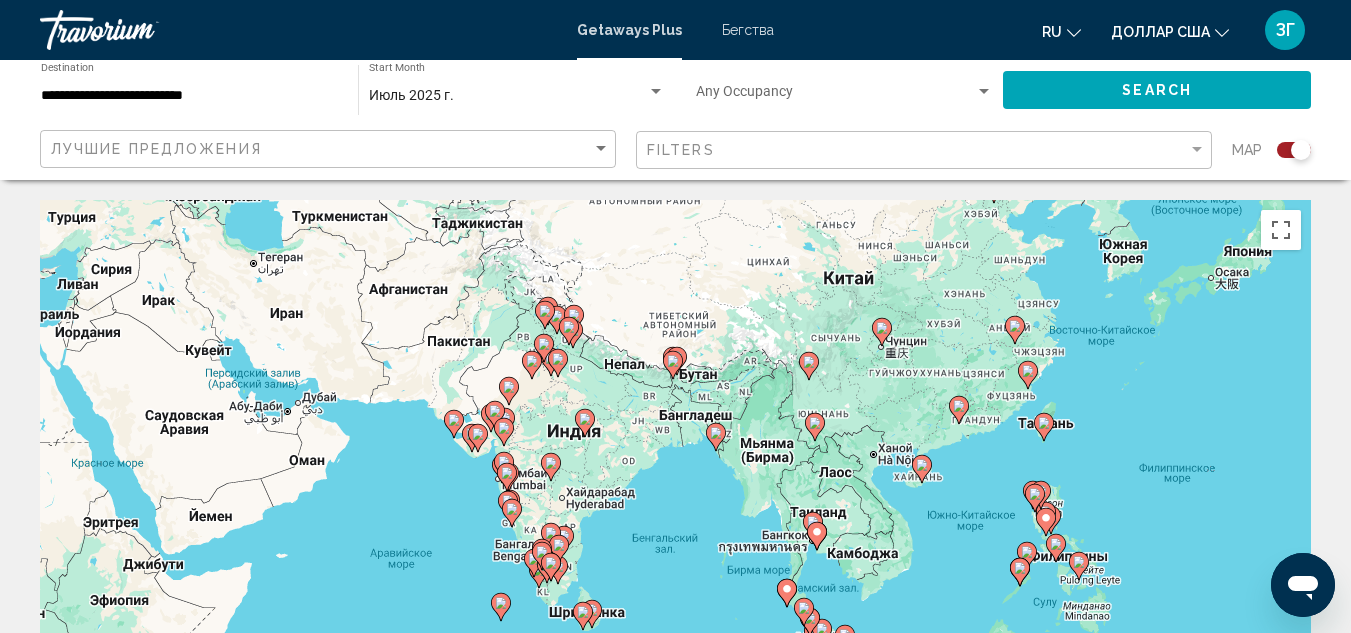 drag, startPoint x: 1082, startPoint y: 359, endPoint x: 959, endPoint y: 532, distance: 212.26869 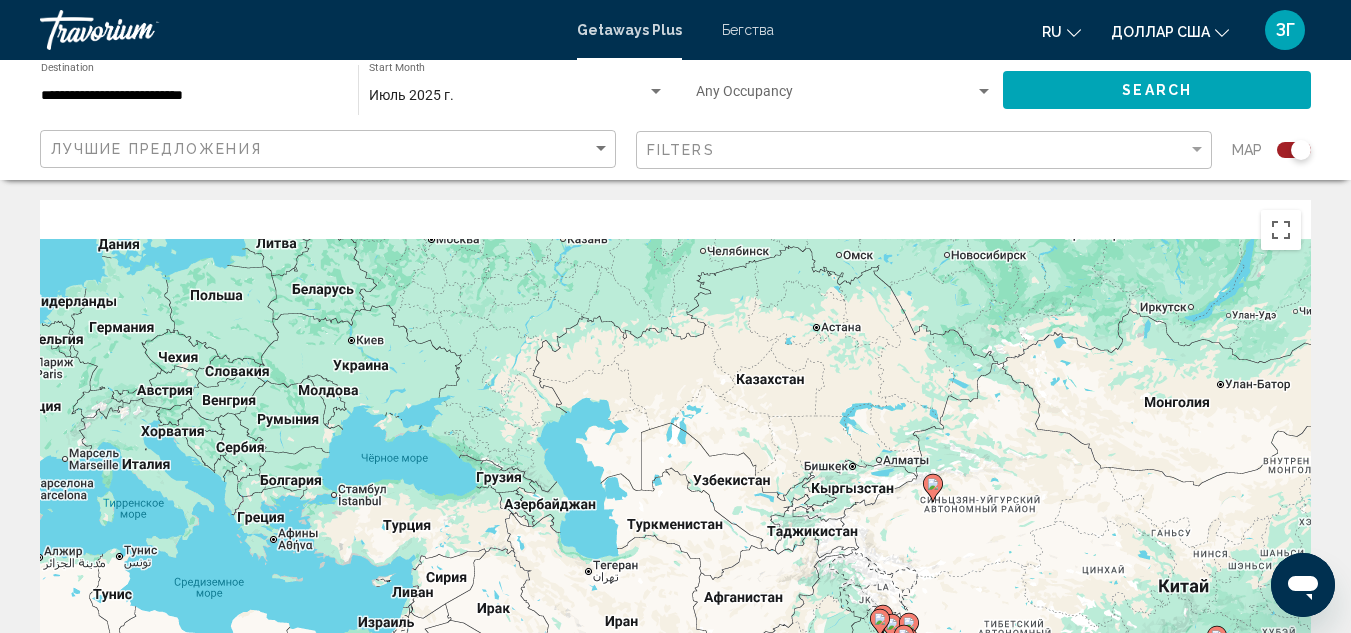 drag, startPoint x: 433, startPoint y: 307, endPoint x: 840, endPoint y: 666, distance: 542.7062 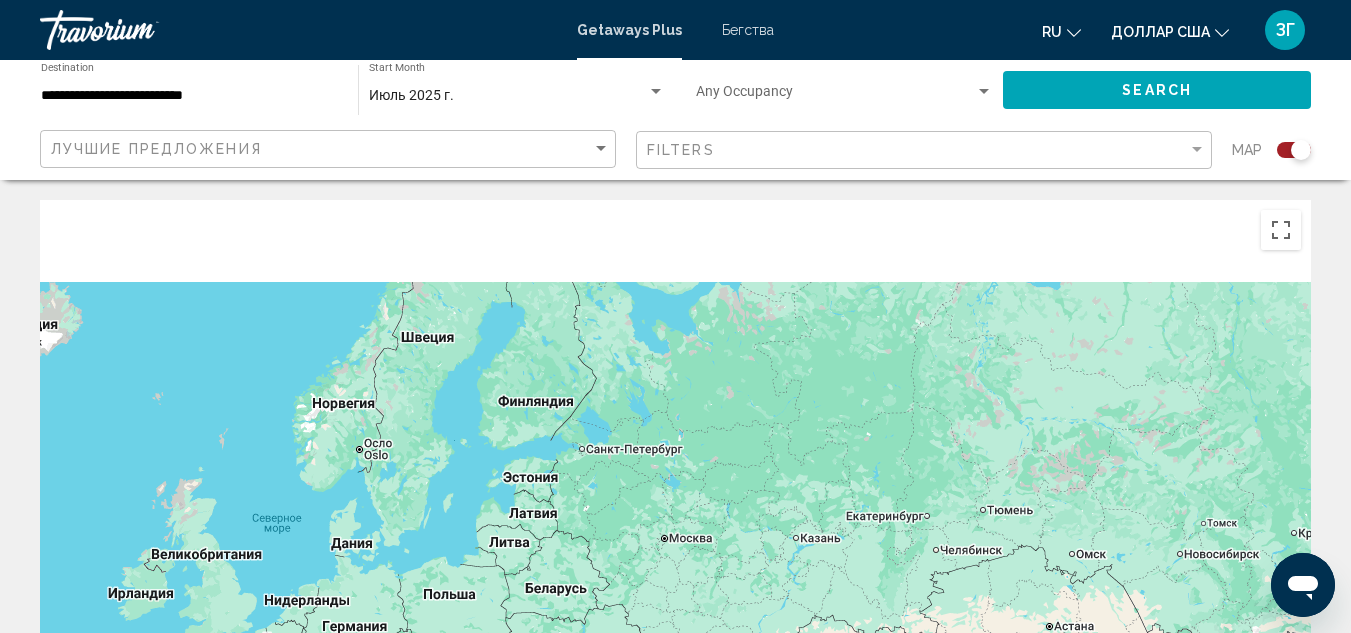 drag, startPoint x: 418, startPoint y: 376, endPoint x: 662, endPoint y: 607, distance: 336.0015 